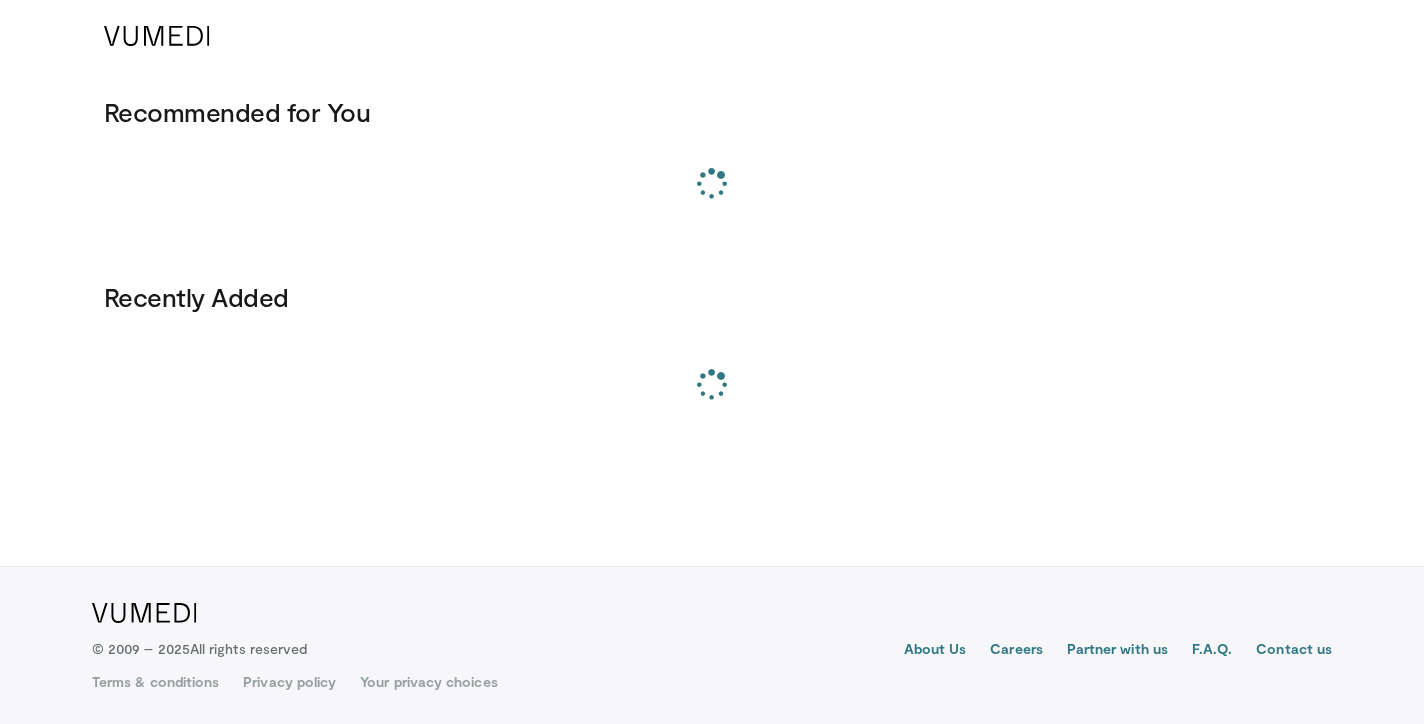 scroll, scrollTop: 0, scrollLeft: 0, axis: both 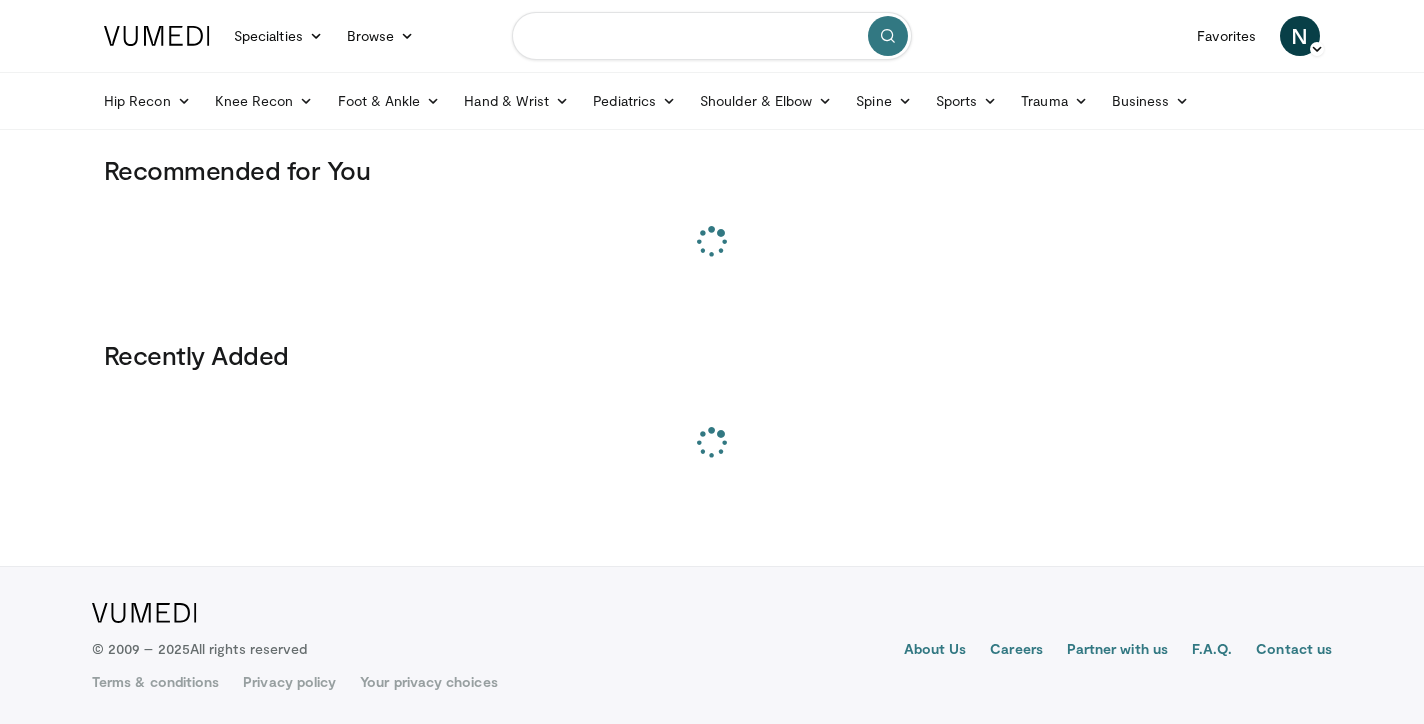 click at bounding box center [712, 36] 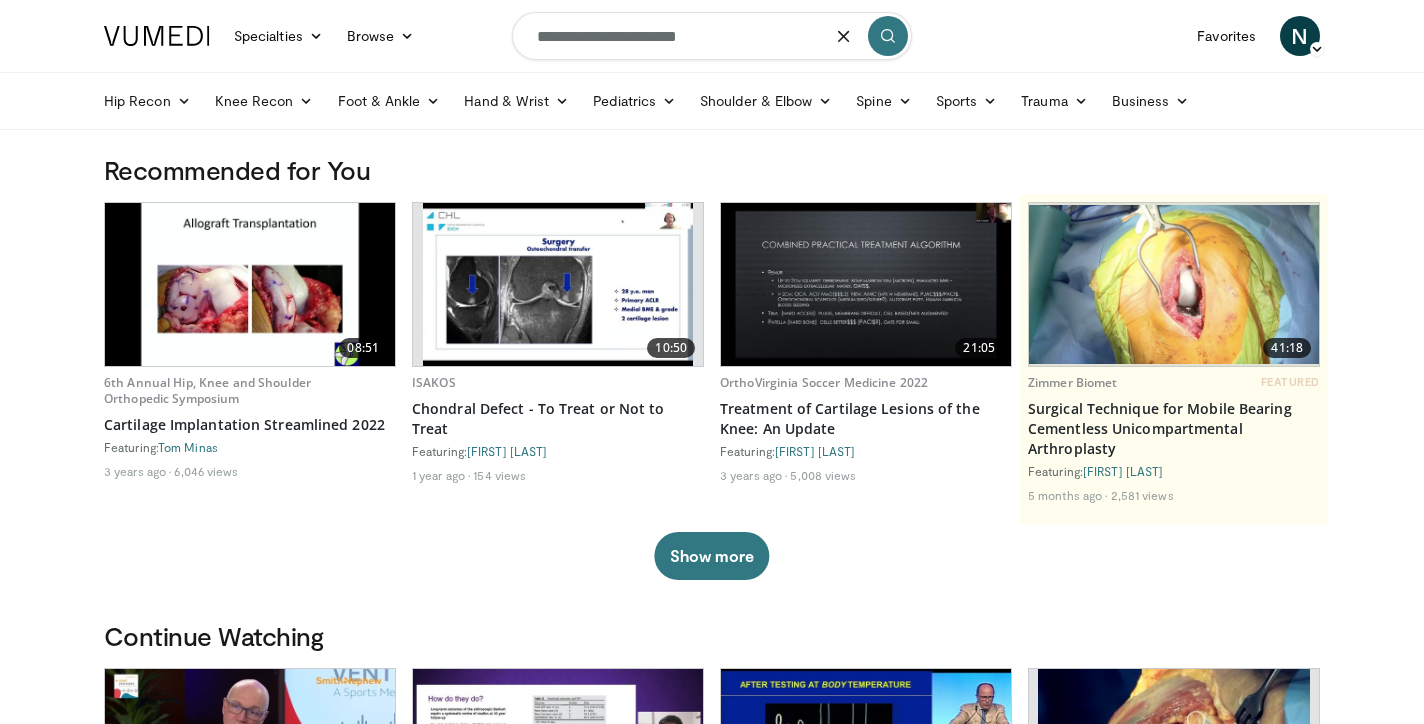 type on "**********" 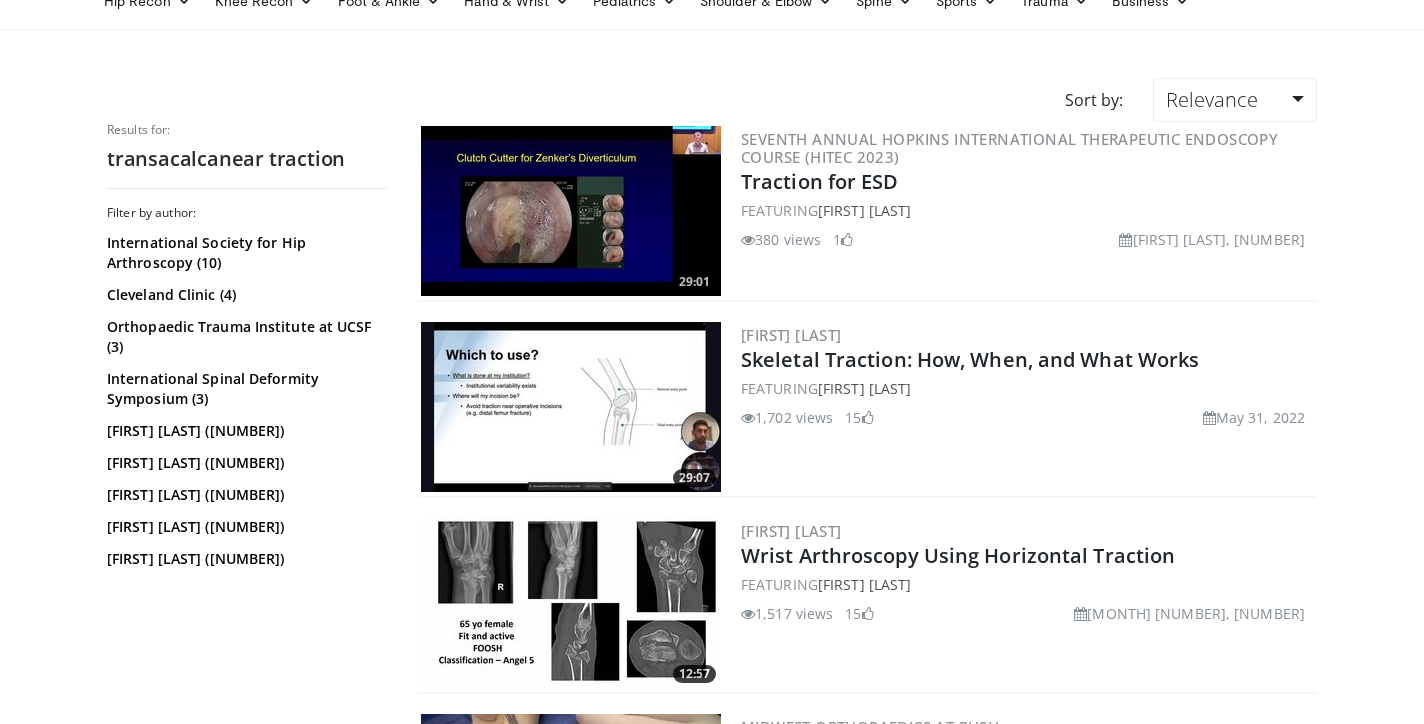 scroll, scrollTop: 177, scrollLeft: 0, axis: vertical 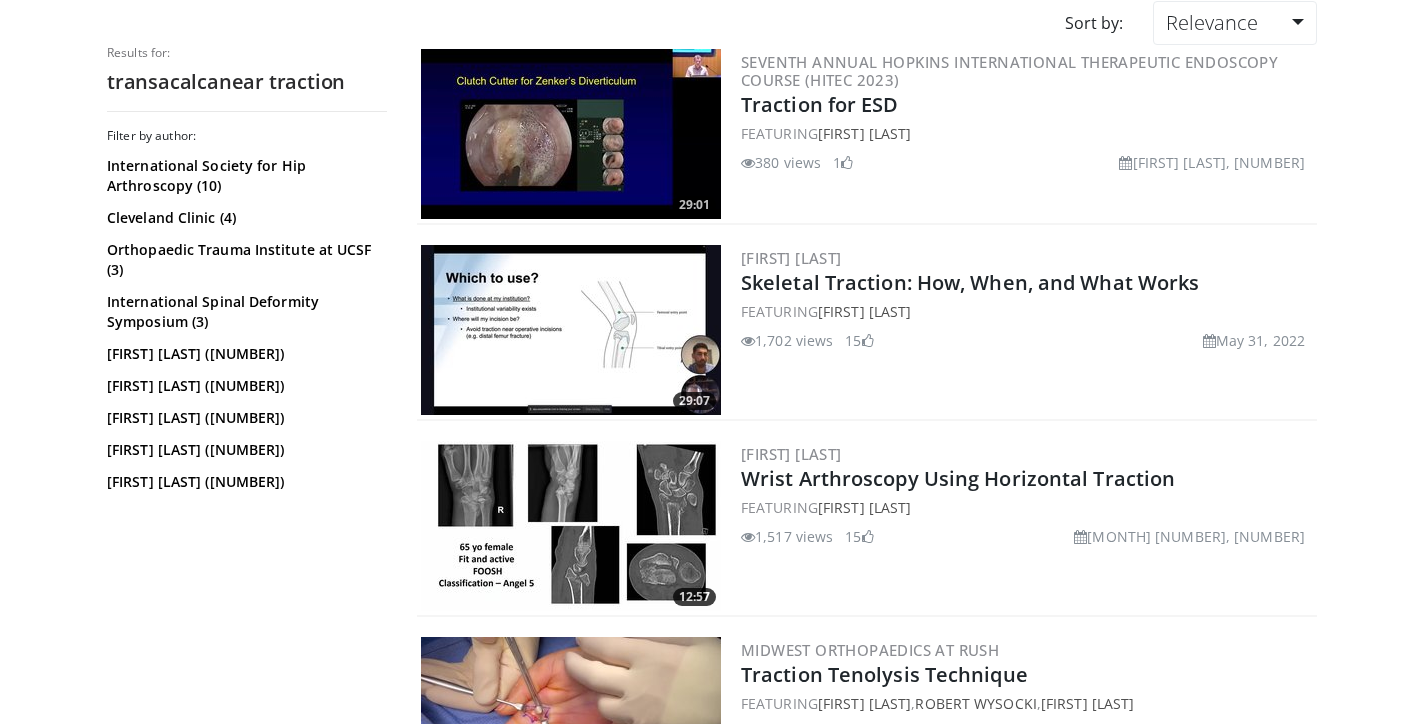 click at bounding box center (571, 330) 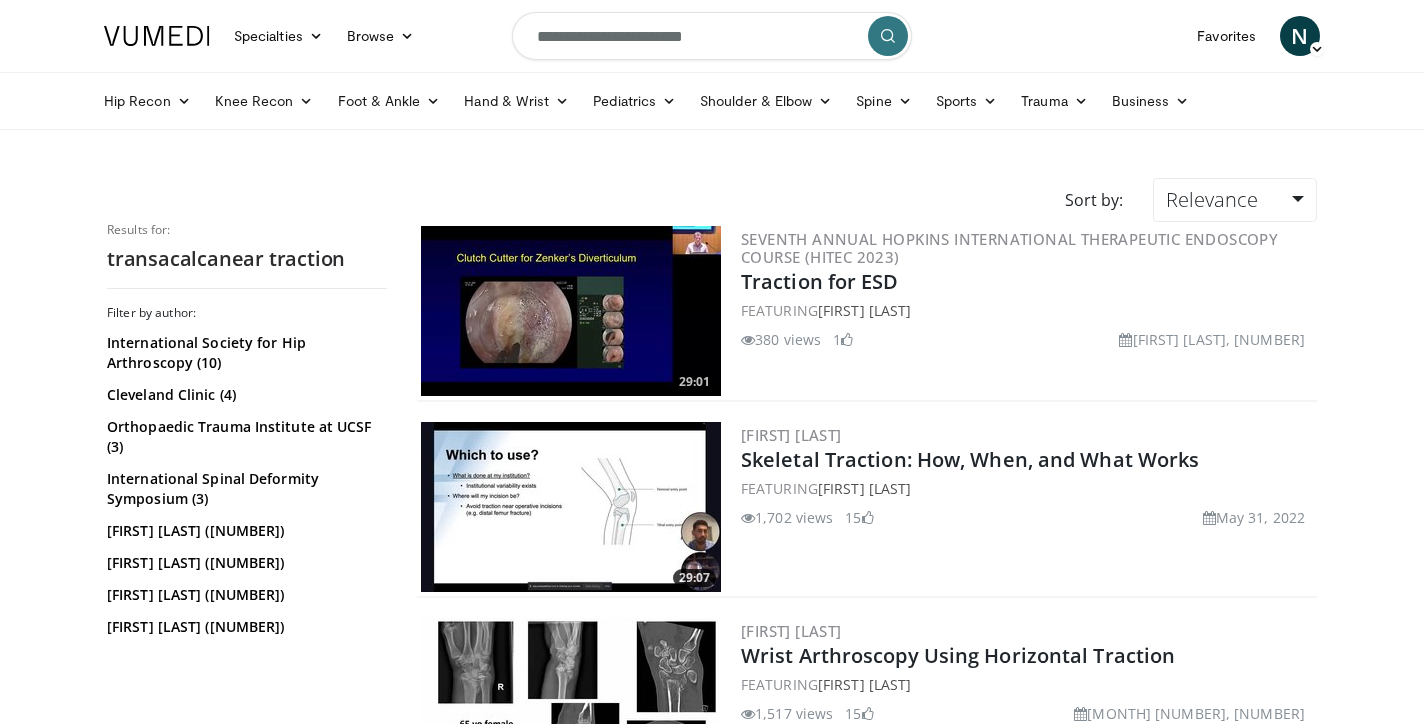 scroll, scrollTop: 0, scrollLeft: 0, axis: both 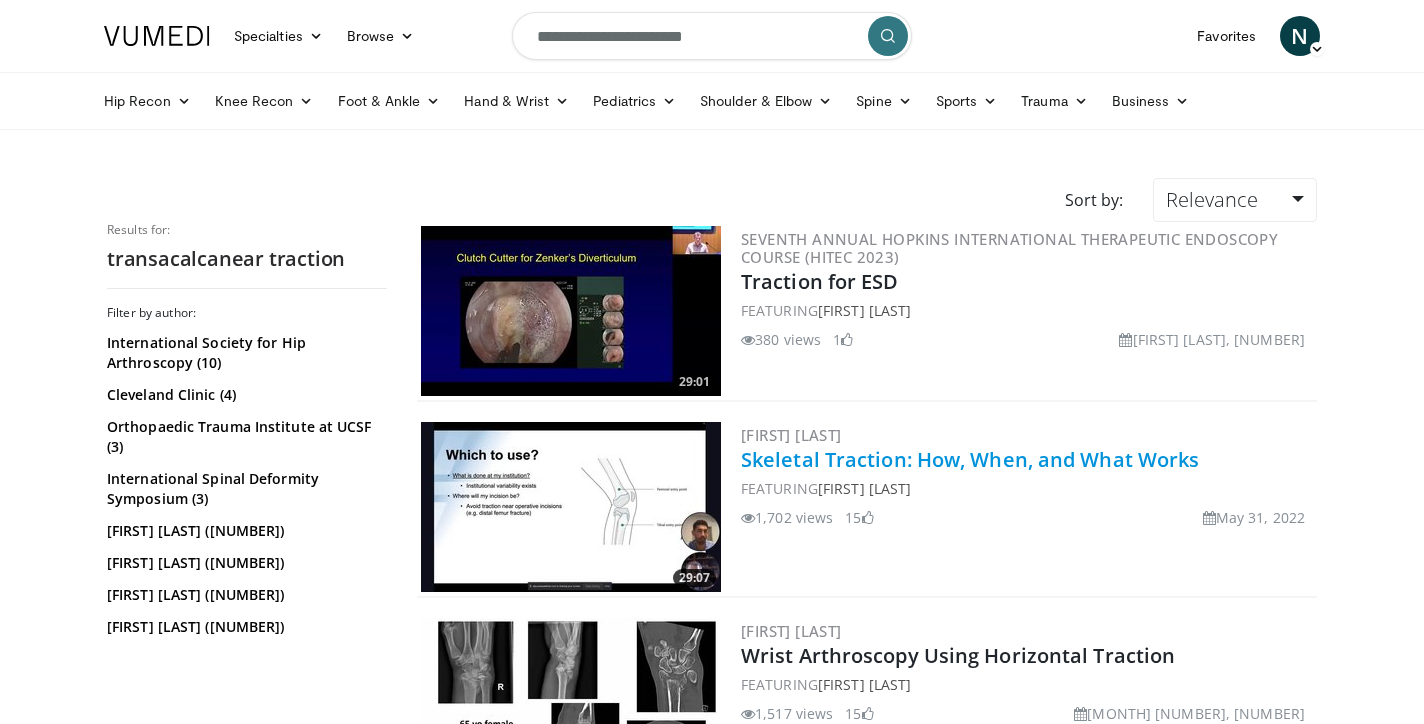 click on "Skeletal Traction: How, When, and What Works" at bounding box center [970, 459] 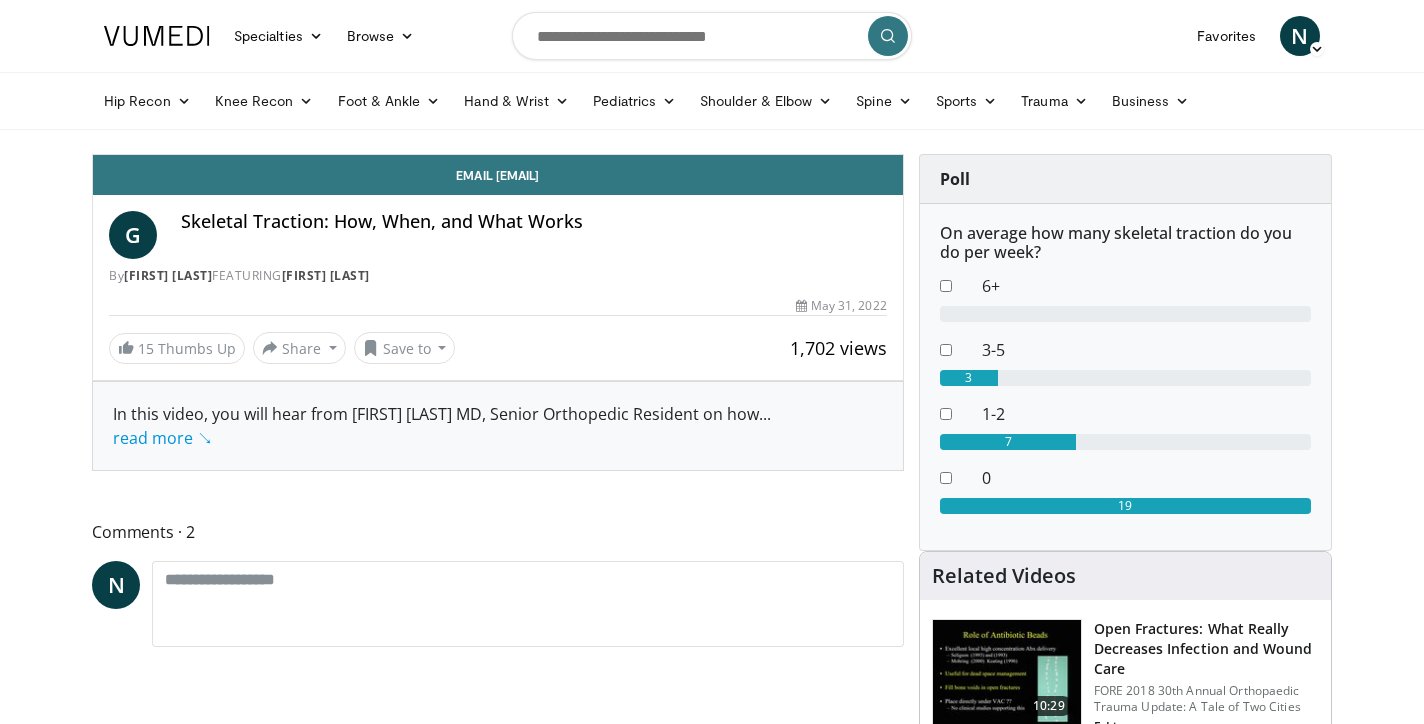 scroll, scrollTop: 0, scrollLeft: 0, axis: both 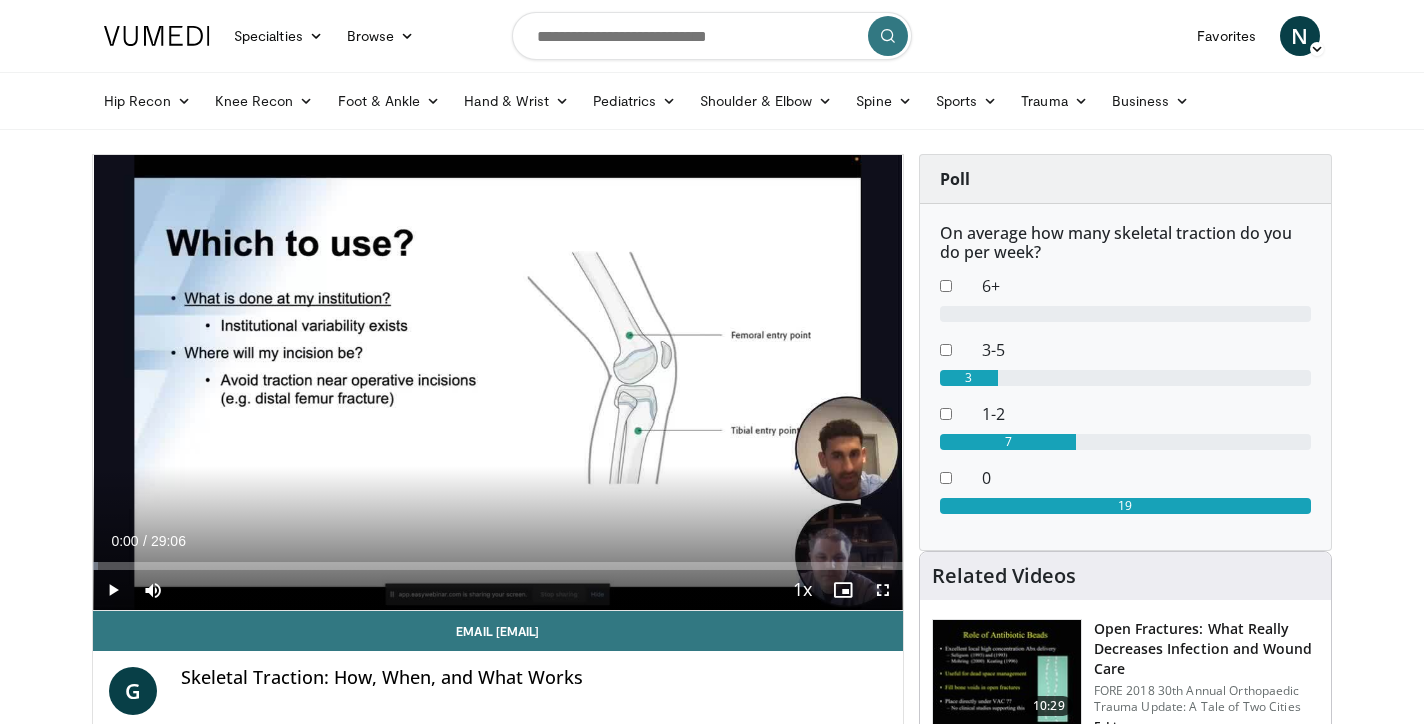 click at bounding box center (113, 590) 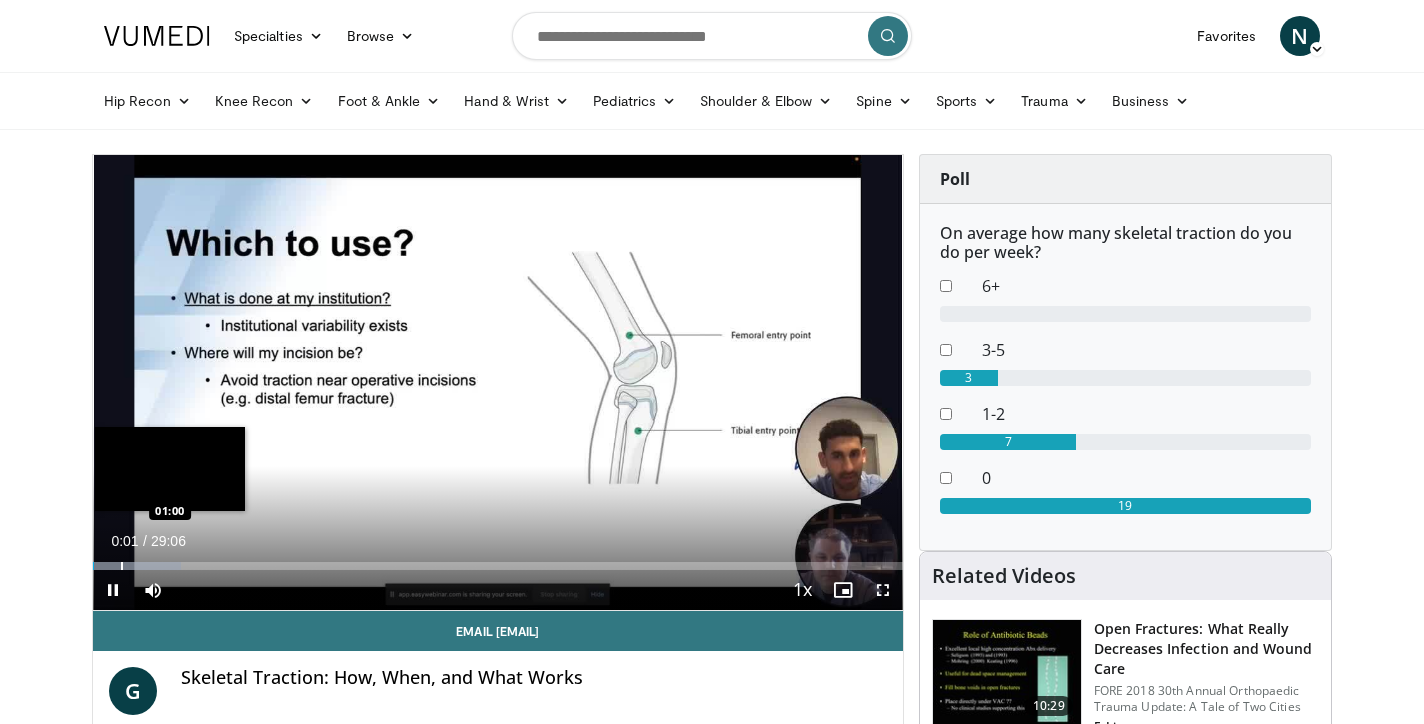 click at bounding box center (122, 566) 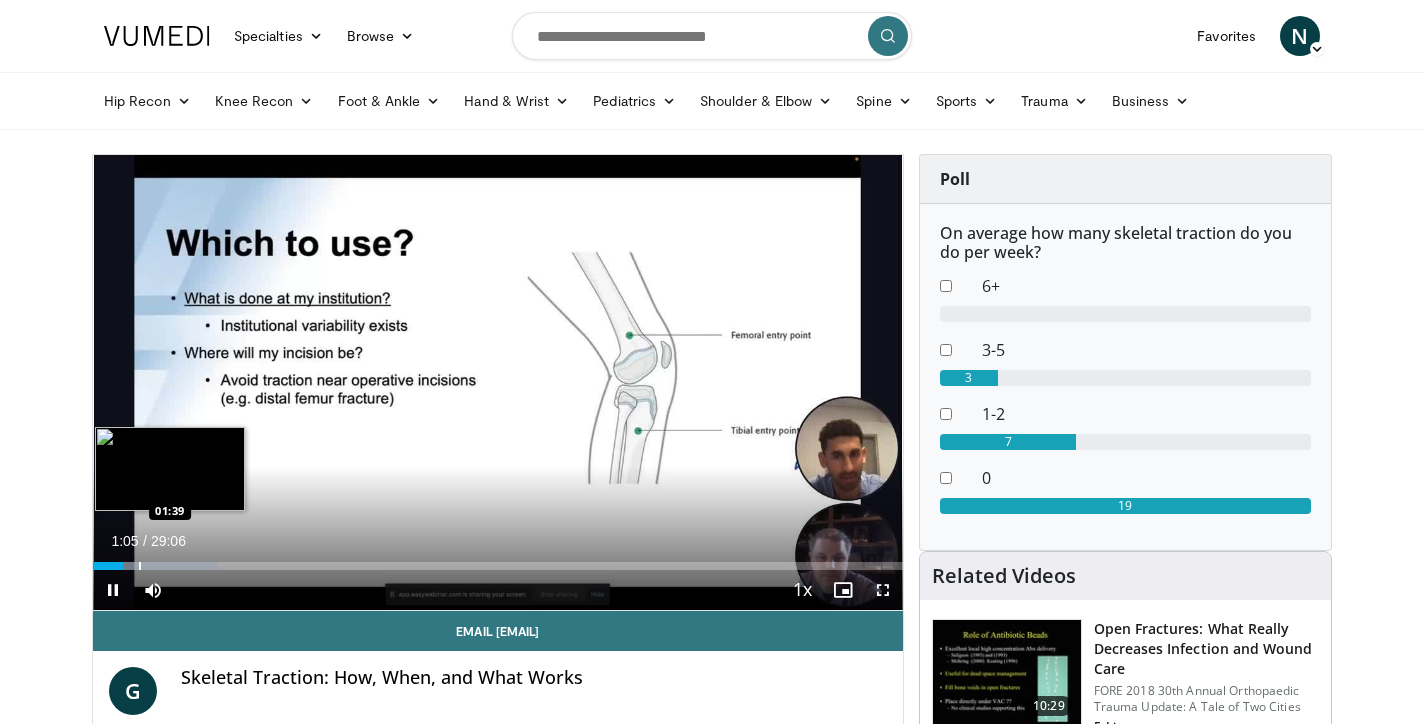 click at bounding box center [140, 566] 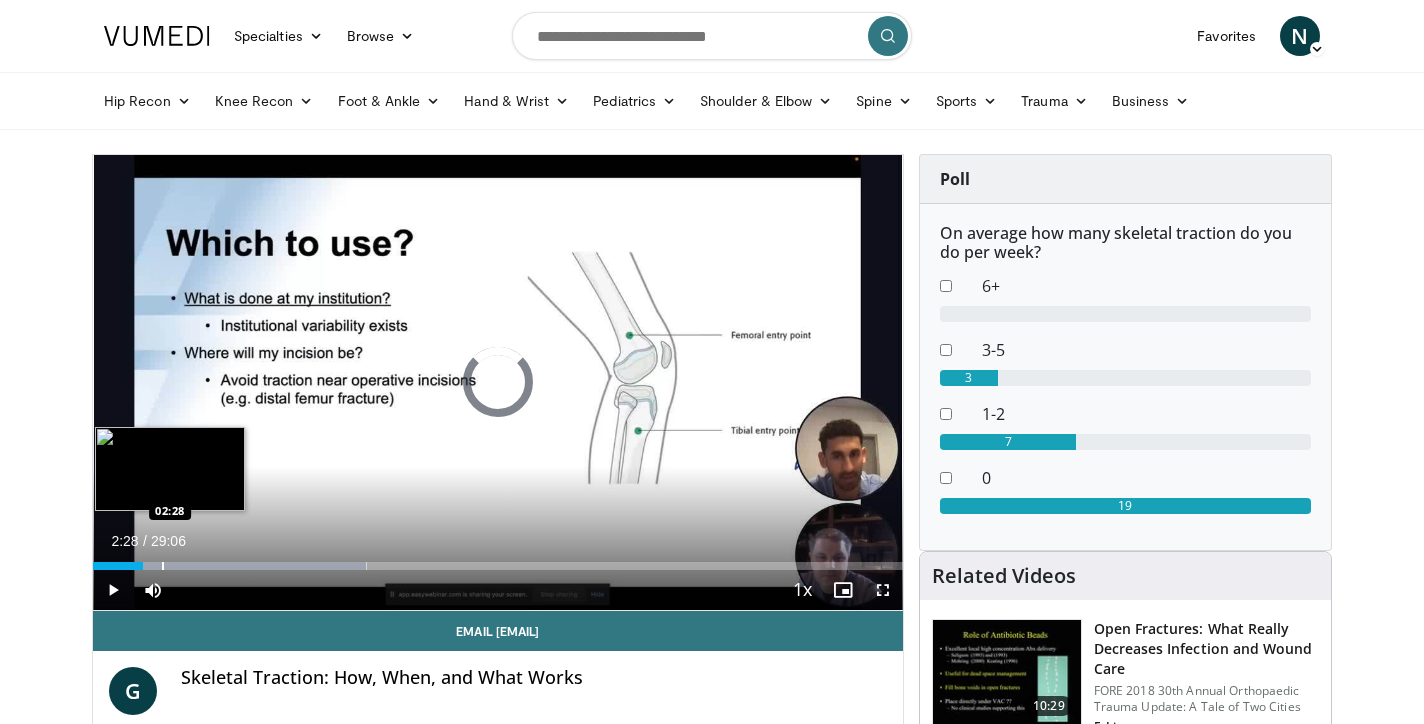 click at bounding box center (163, 566) 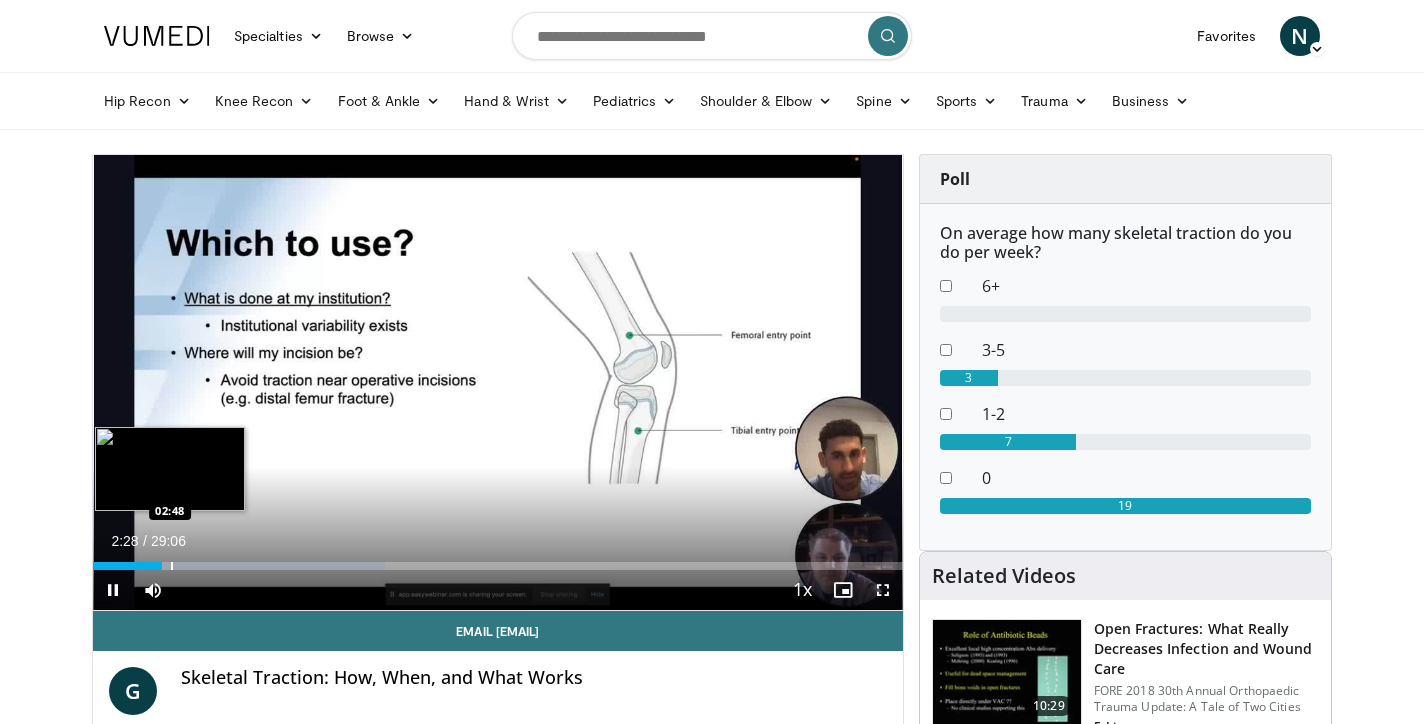 click at bounding box center [172, 566] 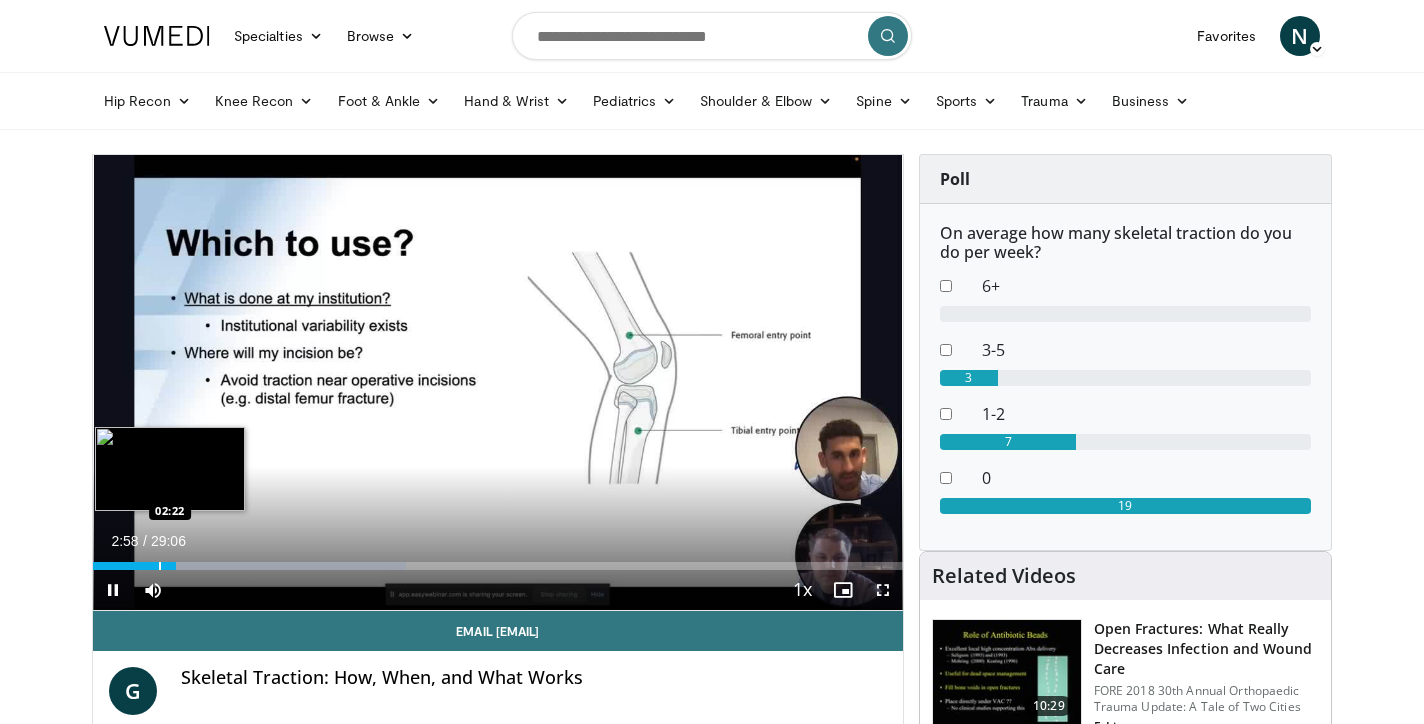 click at bounding box center [160, 566] 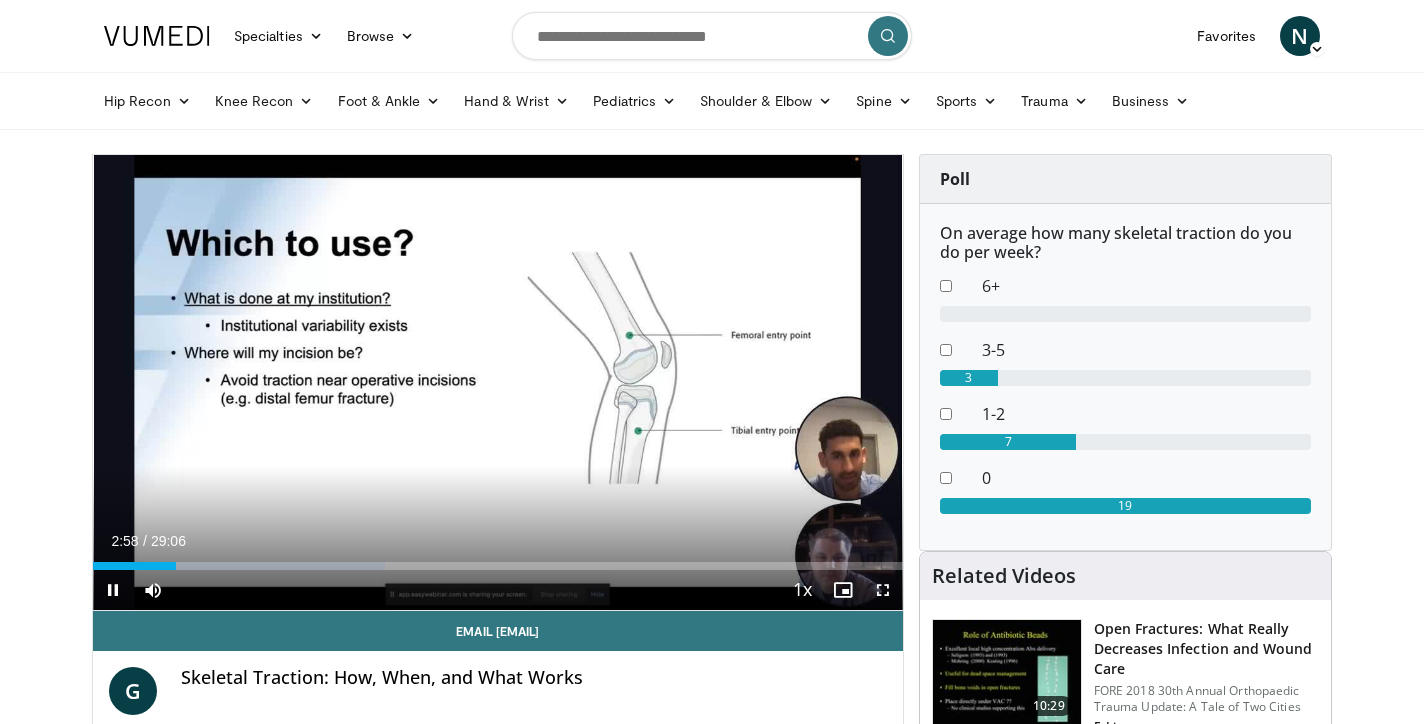 click at bounding box center [883, 590] 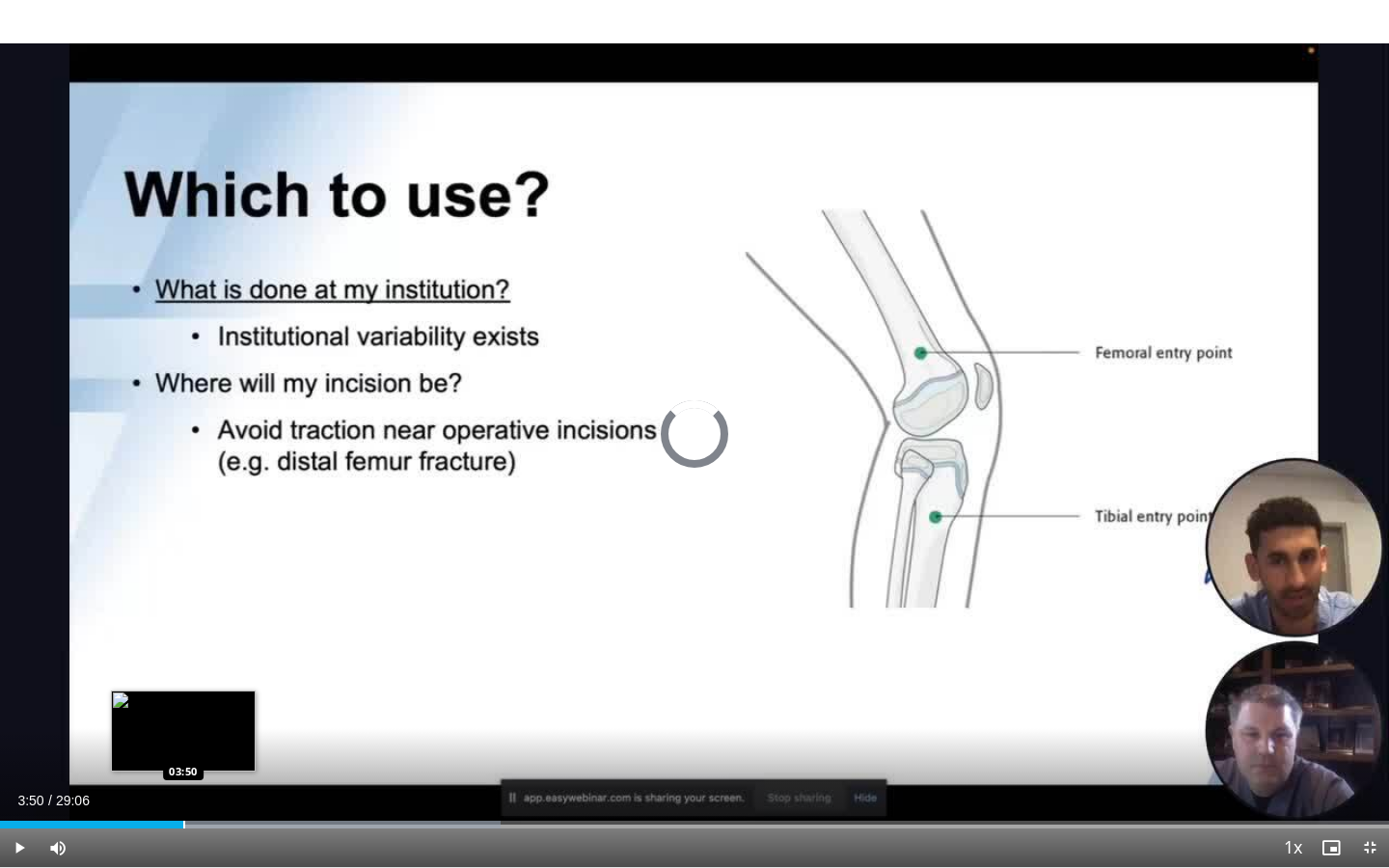 click at bounding box center [184, 825] 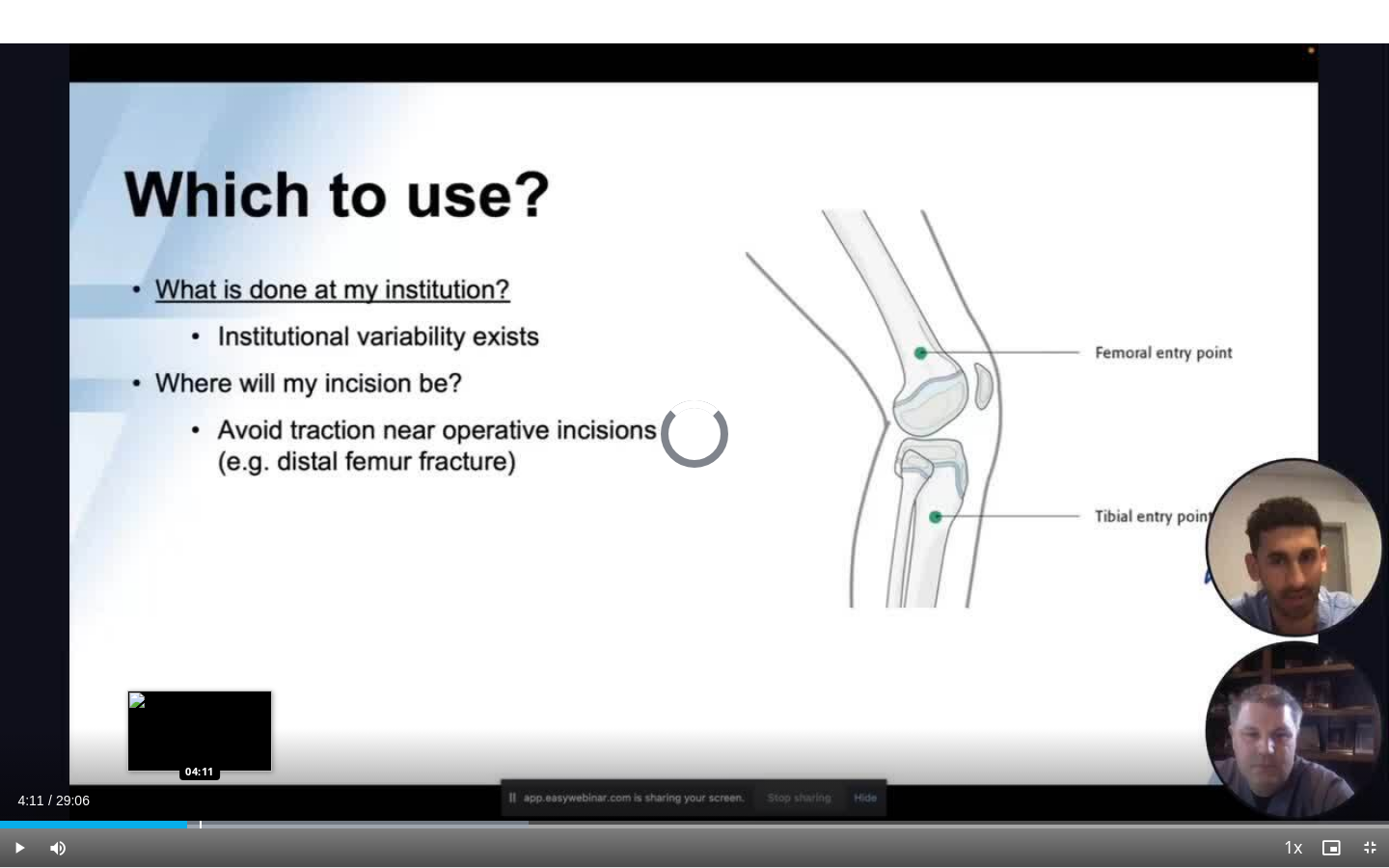 click at bounding box center (201, 825) 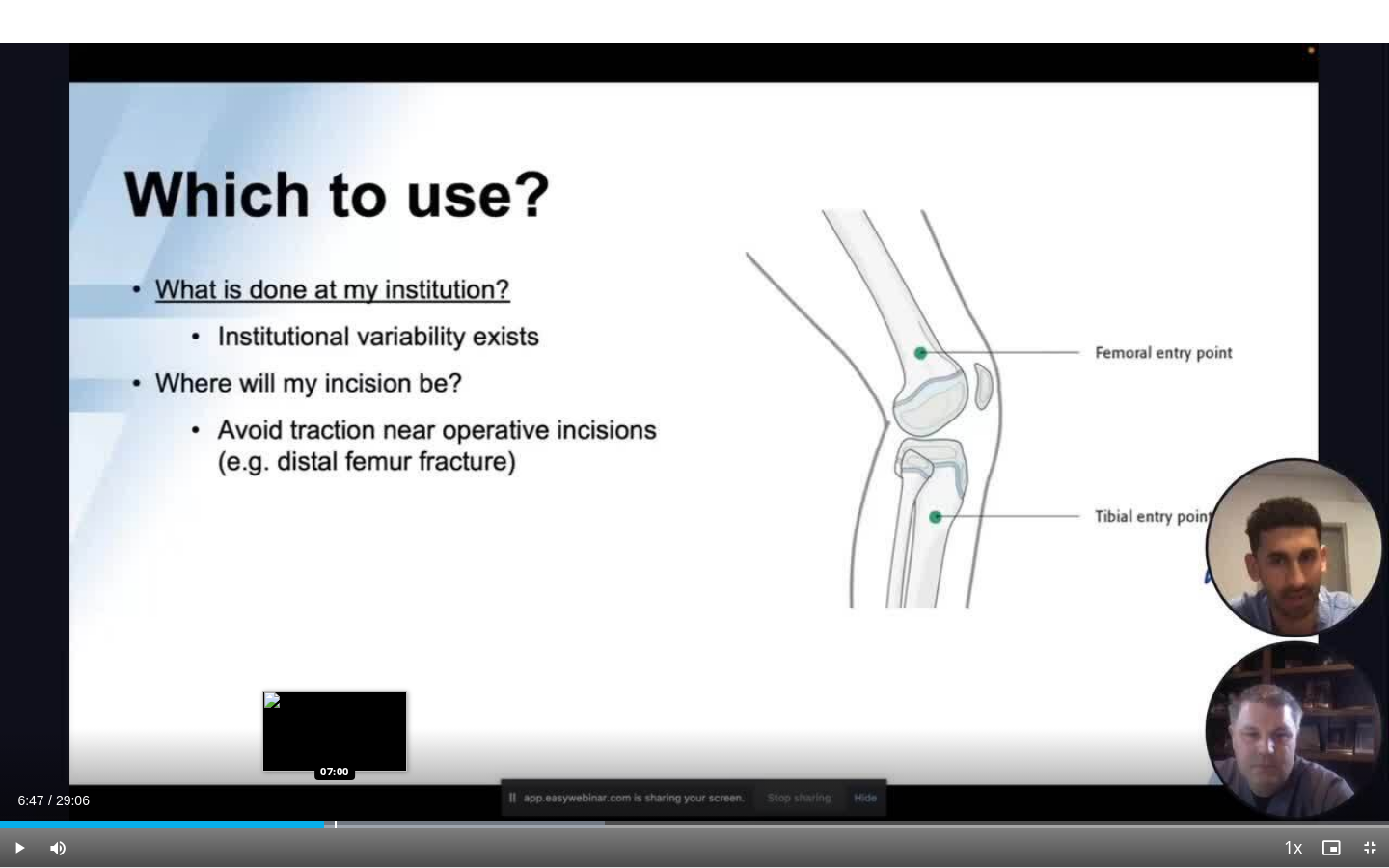 click at bounding box center [336, 825] 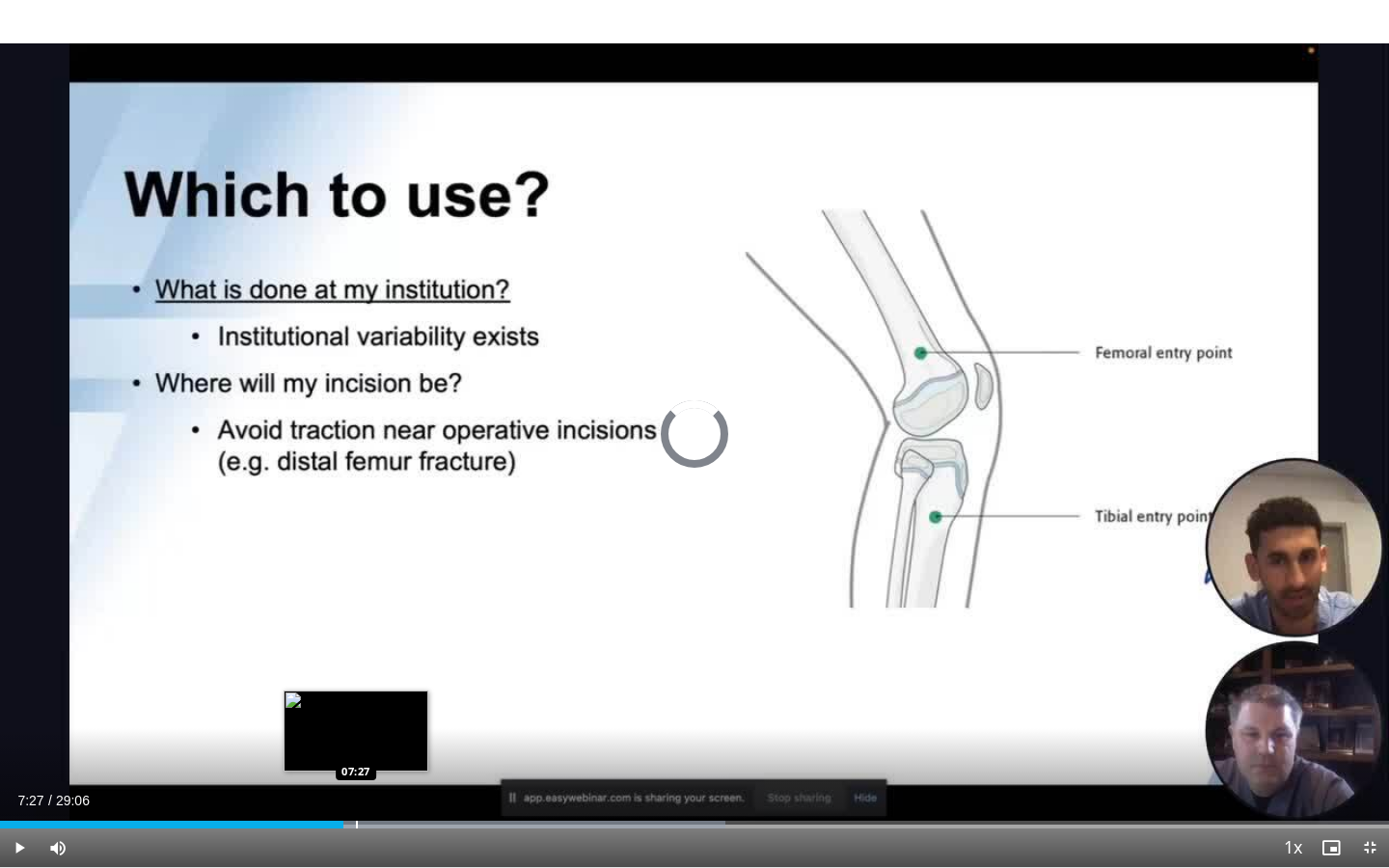 click at bounding box center (357, 825) 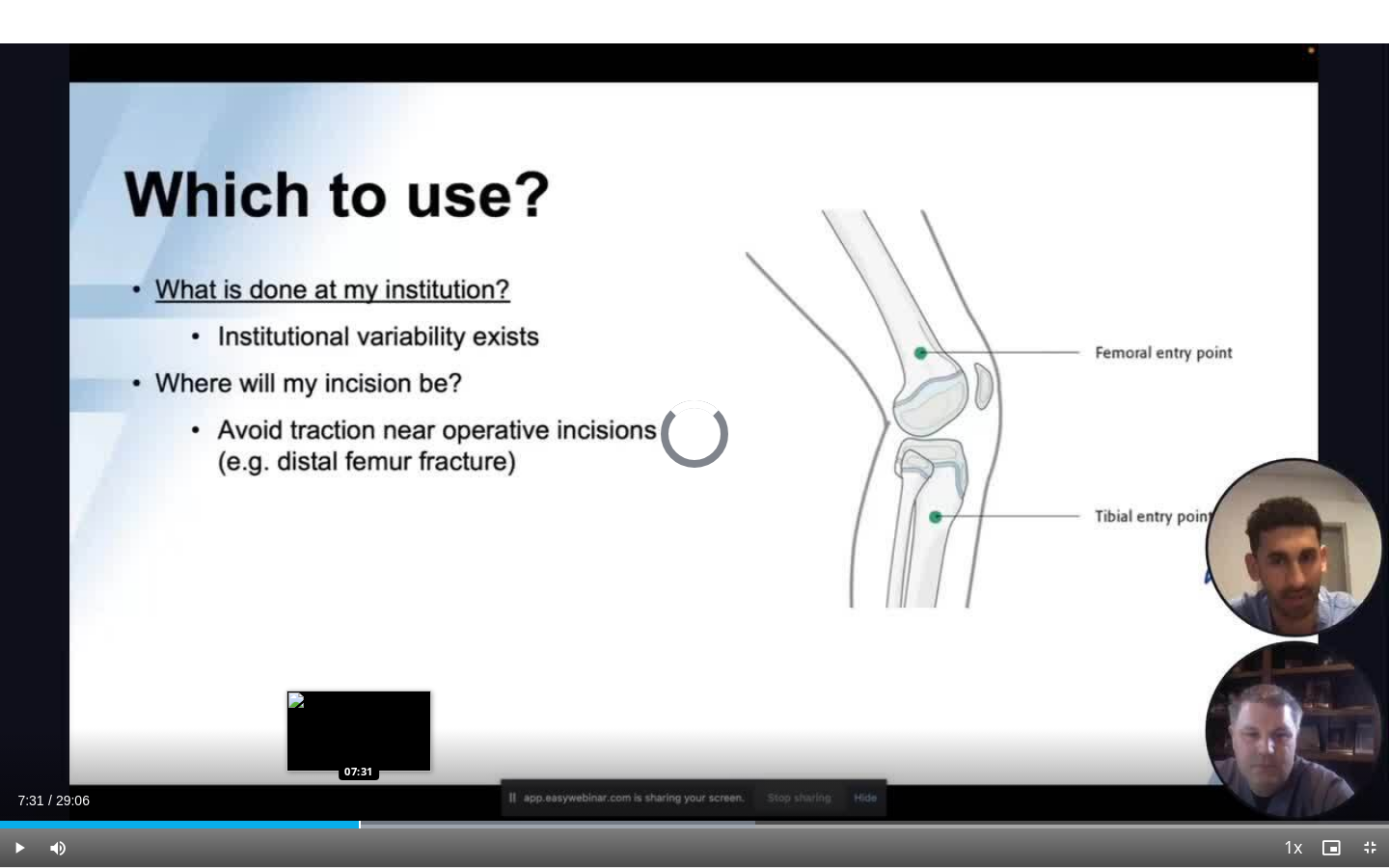 click at bounding box center [360, 825] 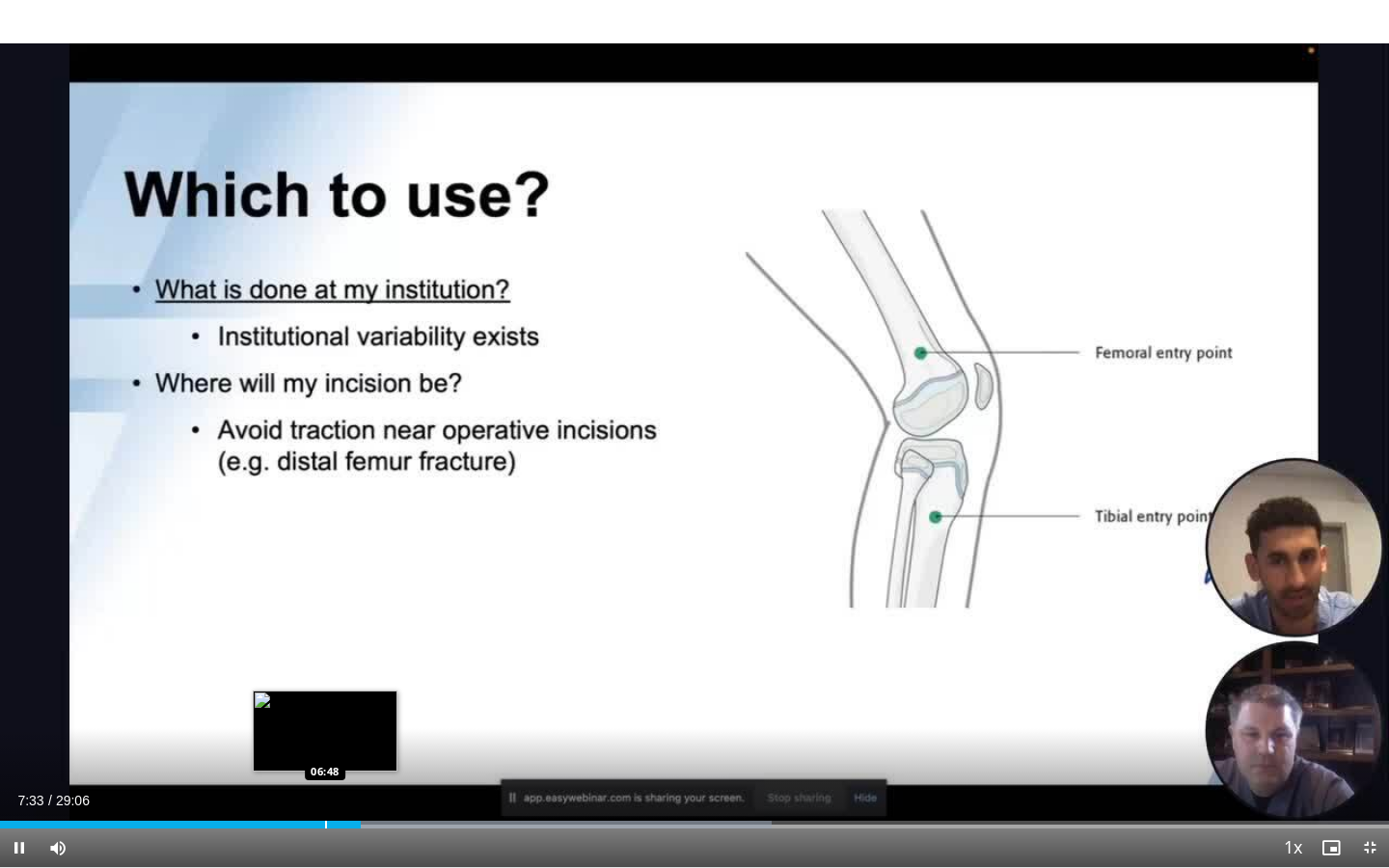 click at bounding box center (326, 825) 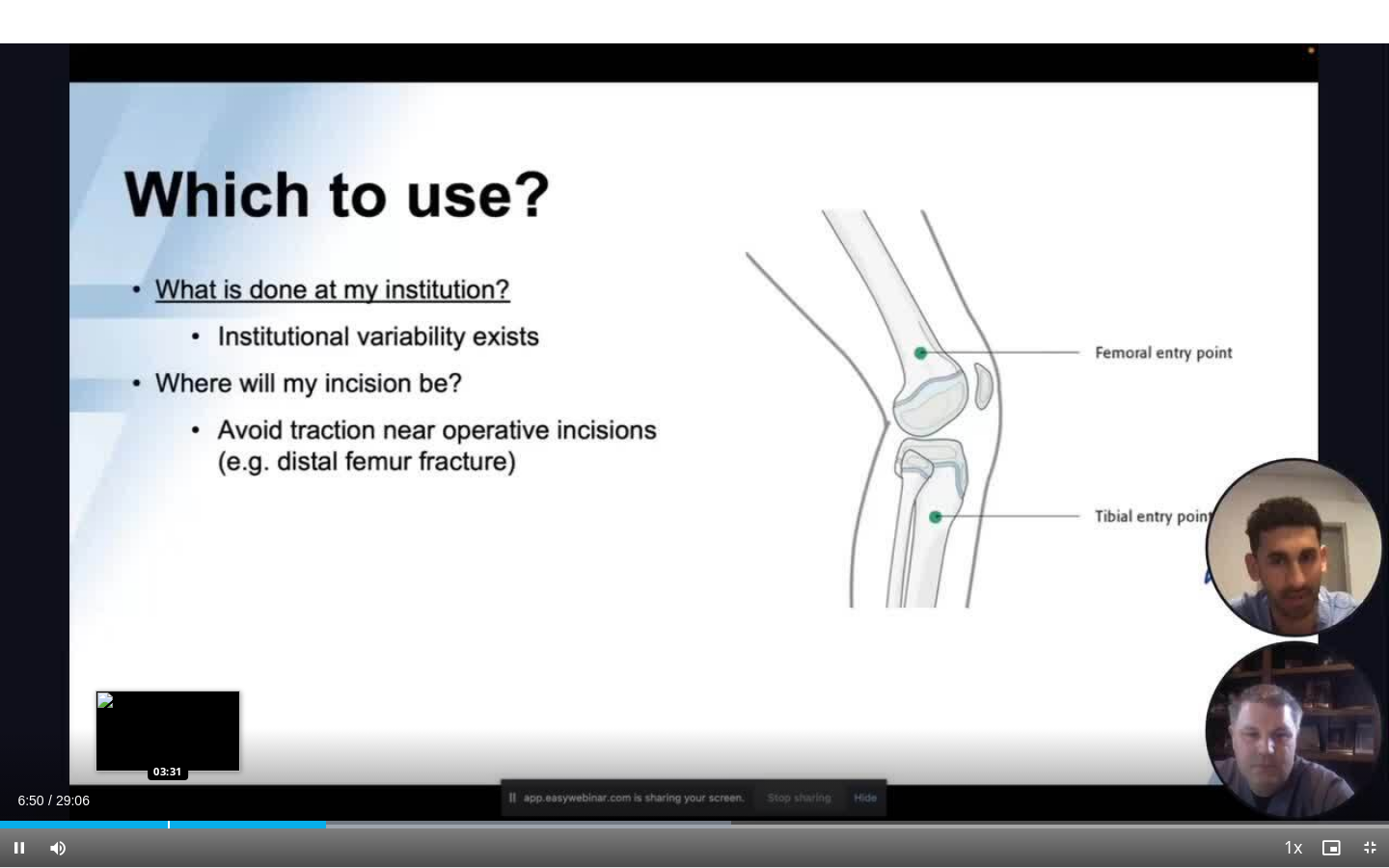 click on "Loaded :  52.67% 06:50 03:31" at bounding box center (694, 819) 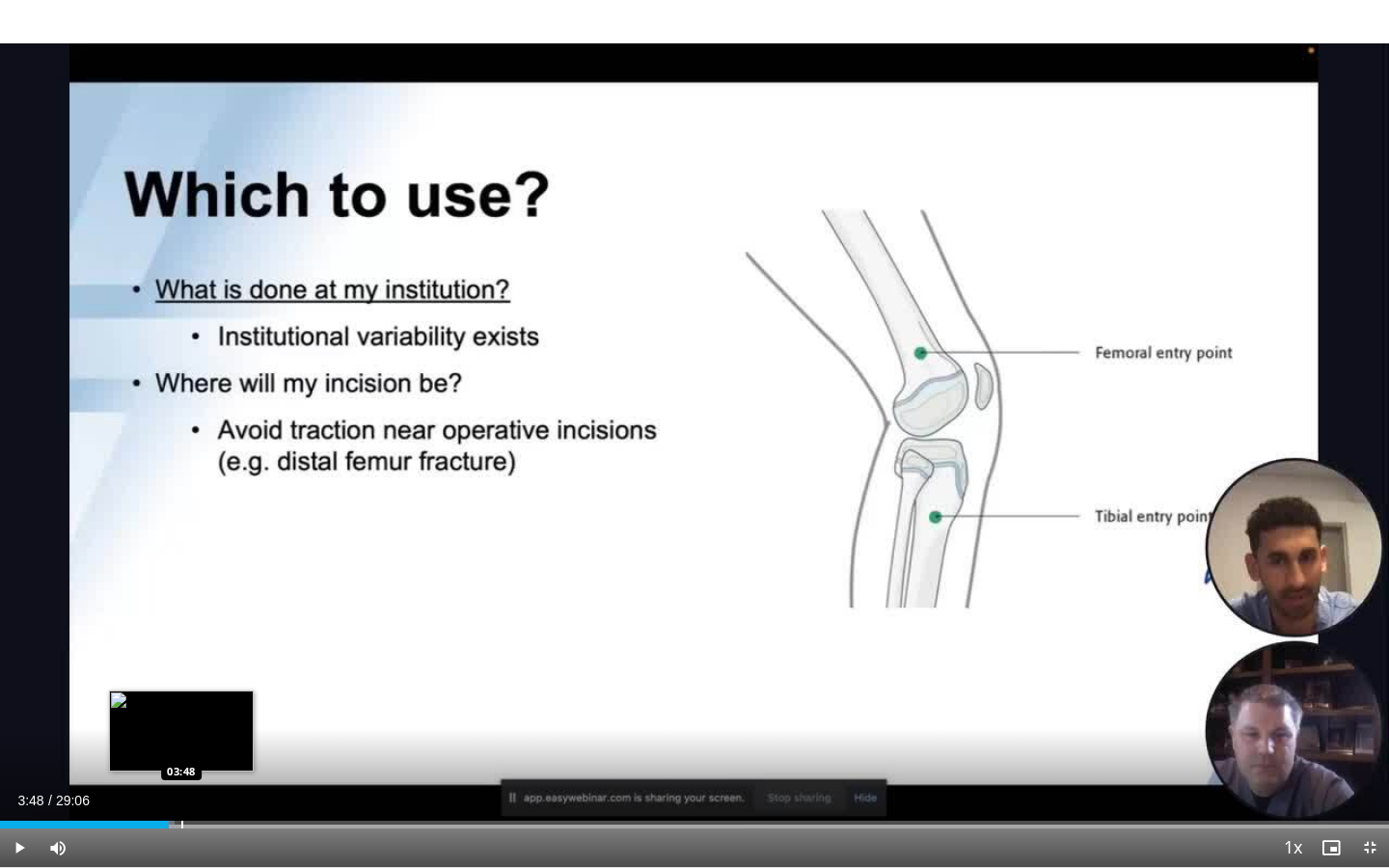 click on "Loaded :  12.59% 03:32 03:48" at bounding box center (694, 819) 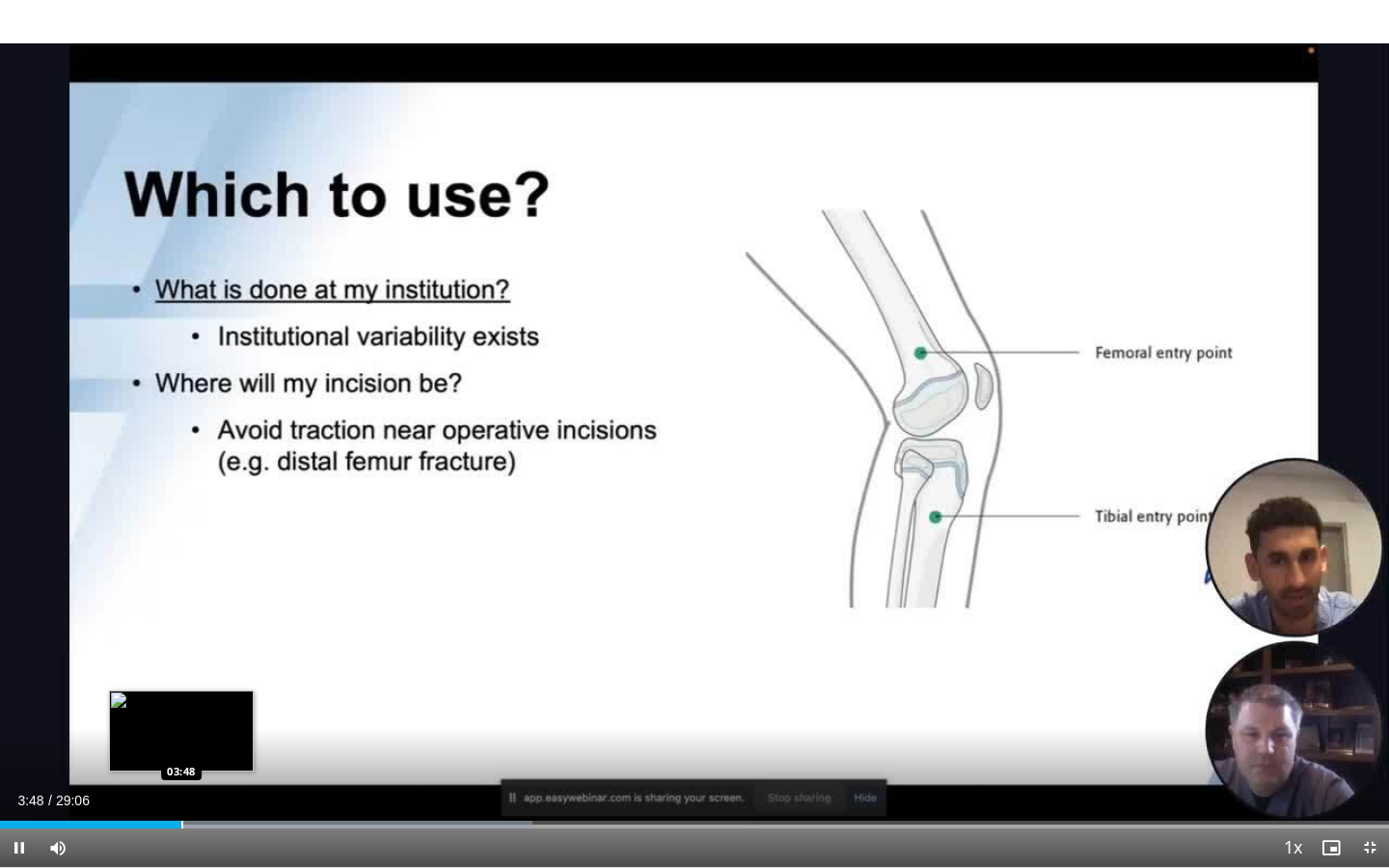 click on "Loaded :  38.36% 03:48 03:48" at bounding box center [694, 819] 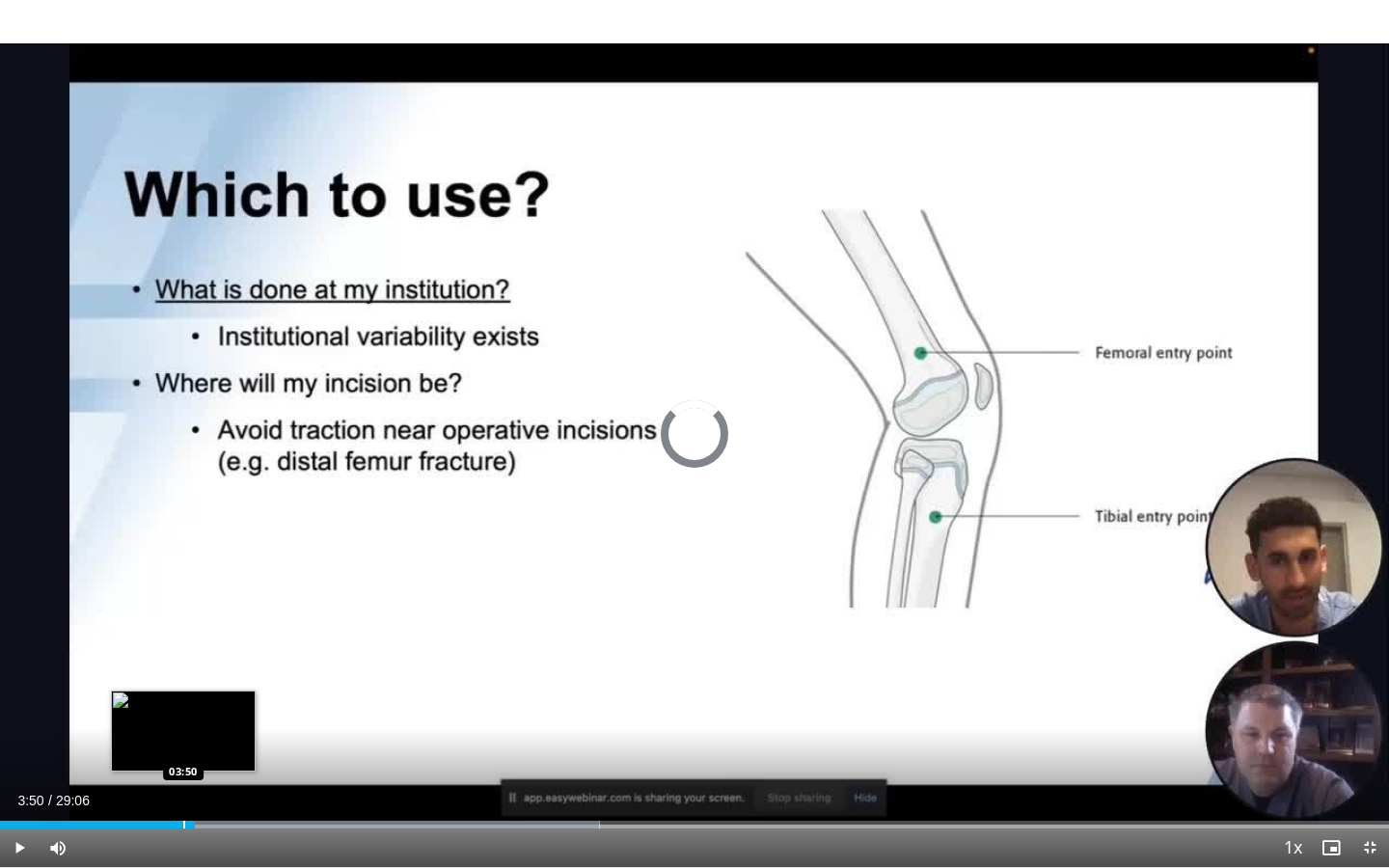 click on "Loaded :  43.16% 04:04 03:50" at bounding box center [694, 819] 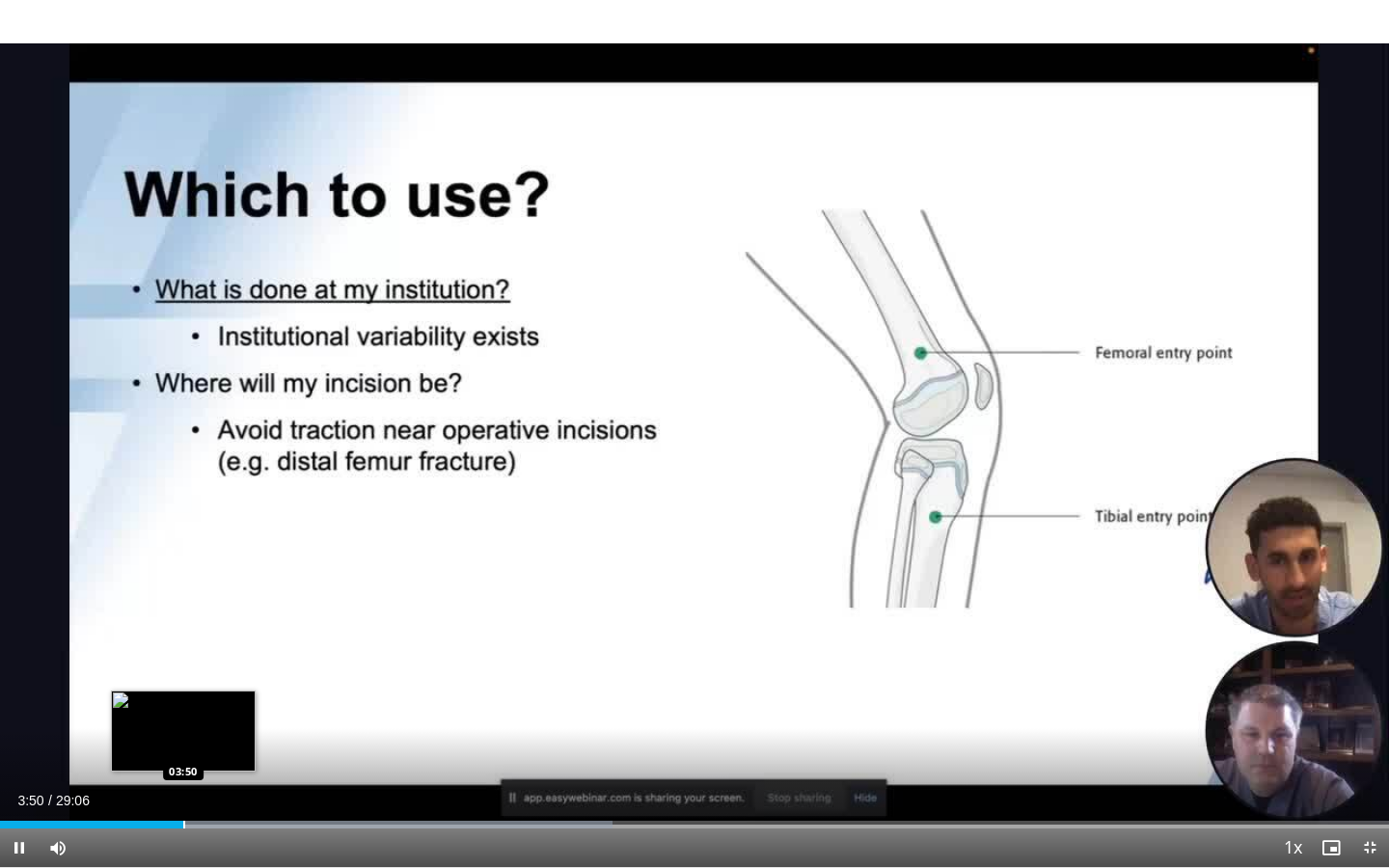 click on "Loaded :  44.09% 03:50 03:50" at bounding box center [694, 819] 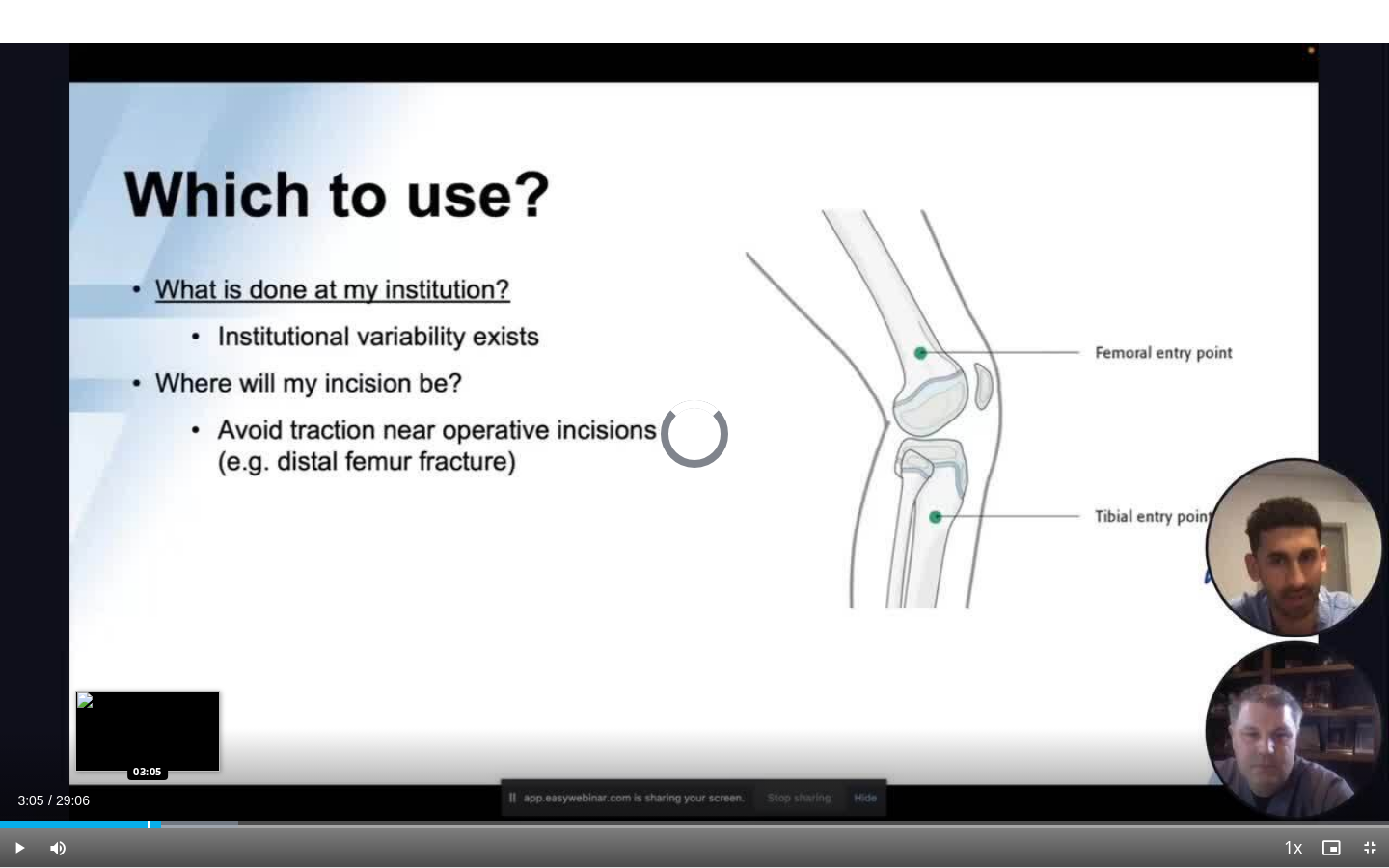 click at bounding box center [149, 825] 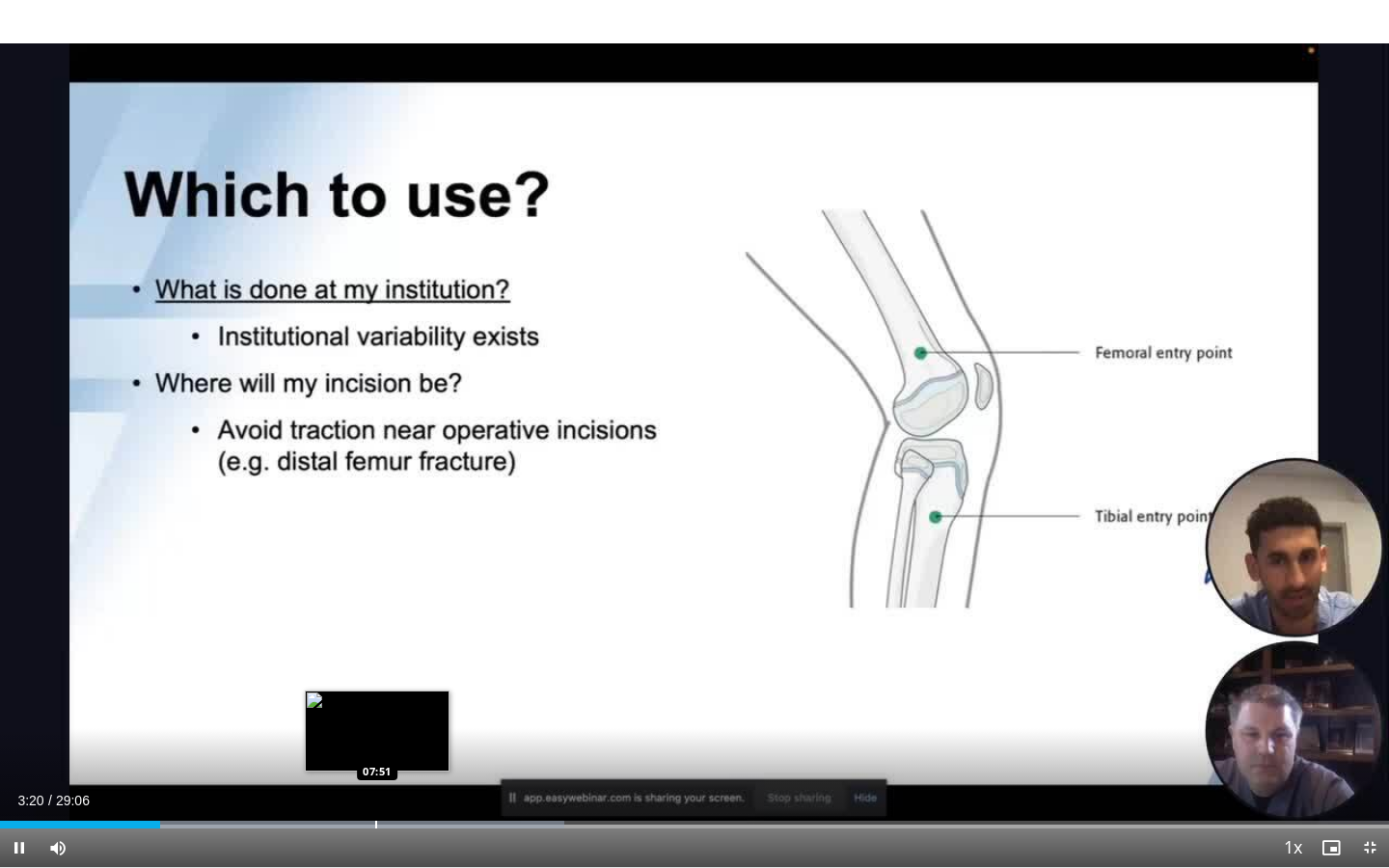 click on "Loaded :  40.65% 03:20 07:51" at bounding box center [694, 819] 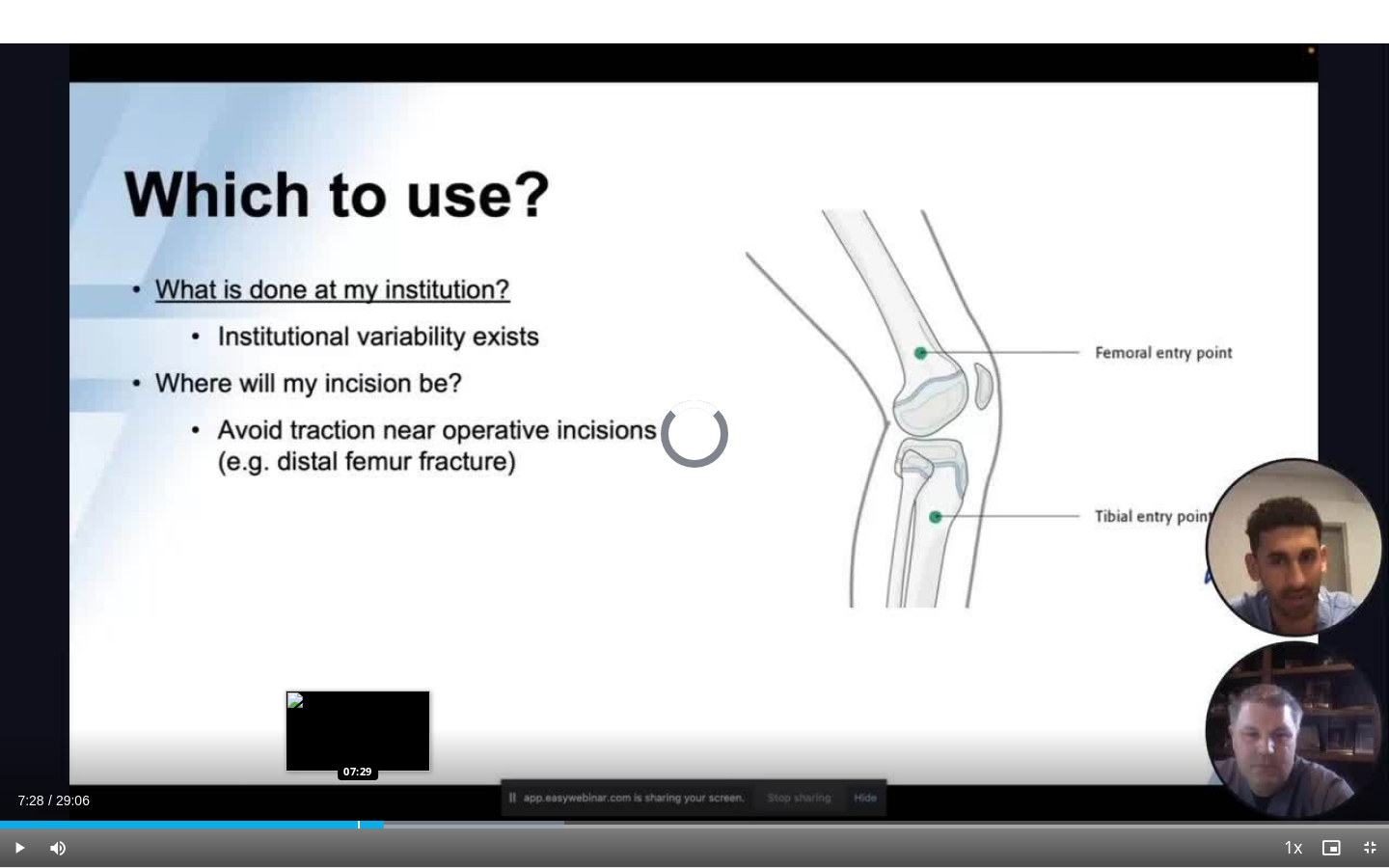 click on "Loaded :  40.65% 08:02 07:29" at bounding box center (694, 819) 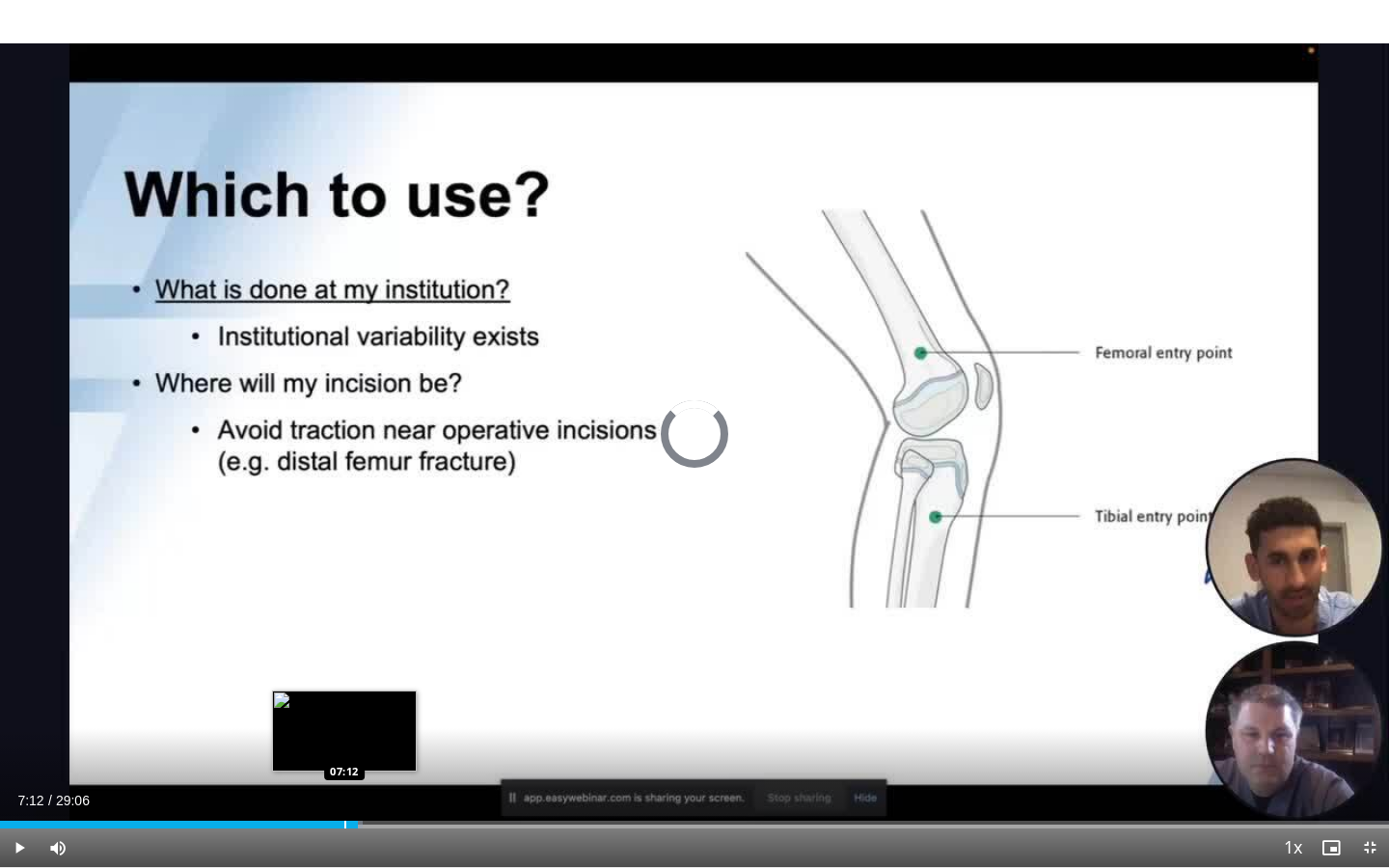 click at bounding box center [345, 825] 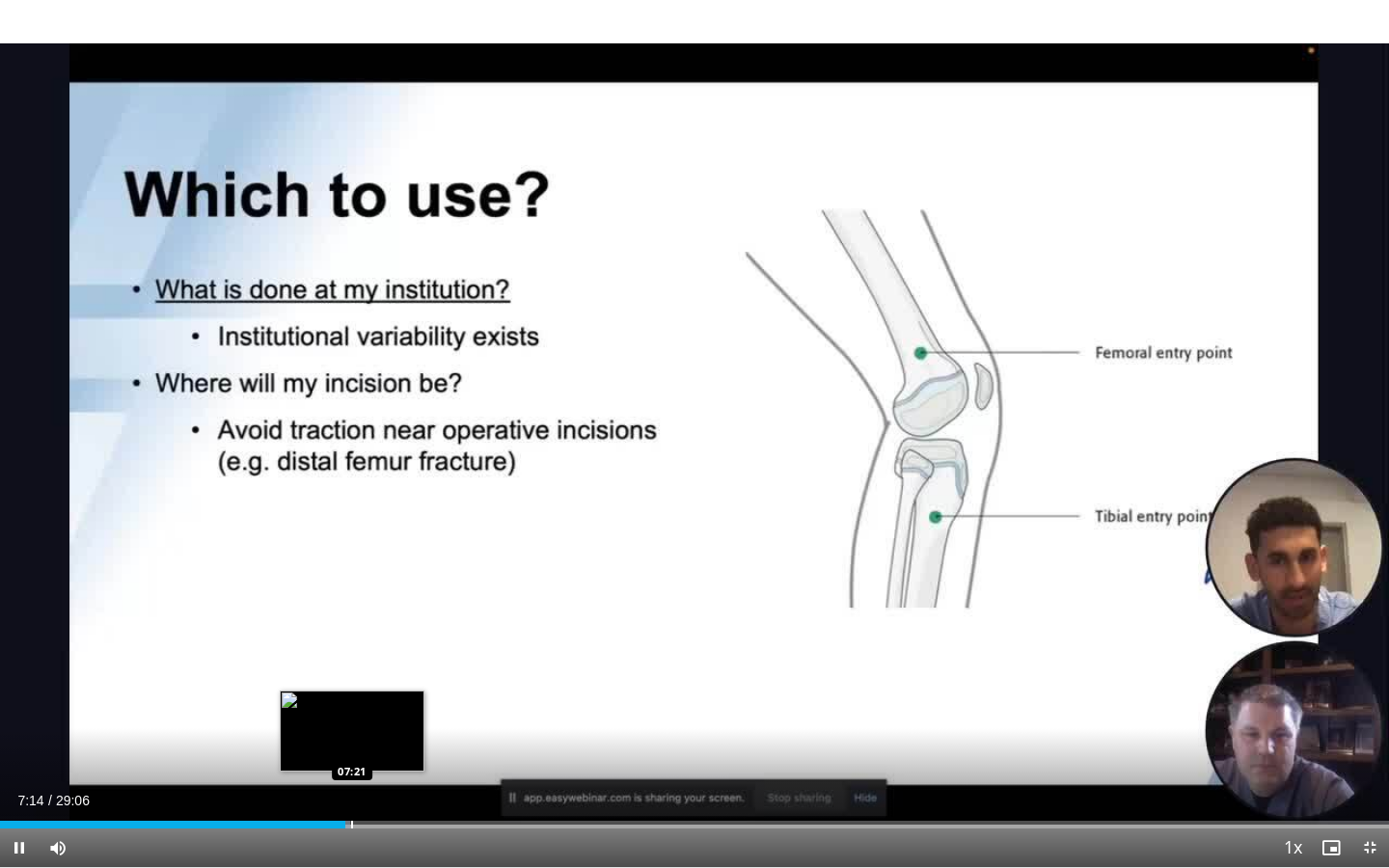 click at bounding box center (352, 825) 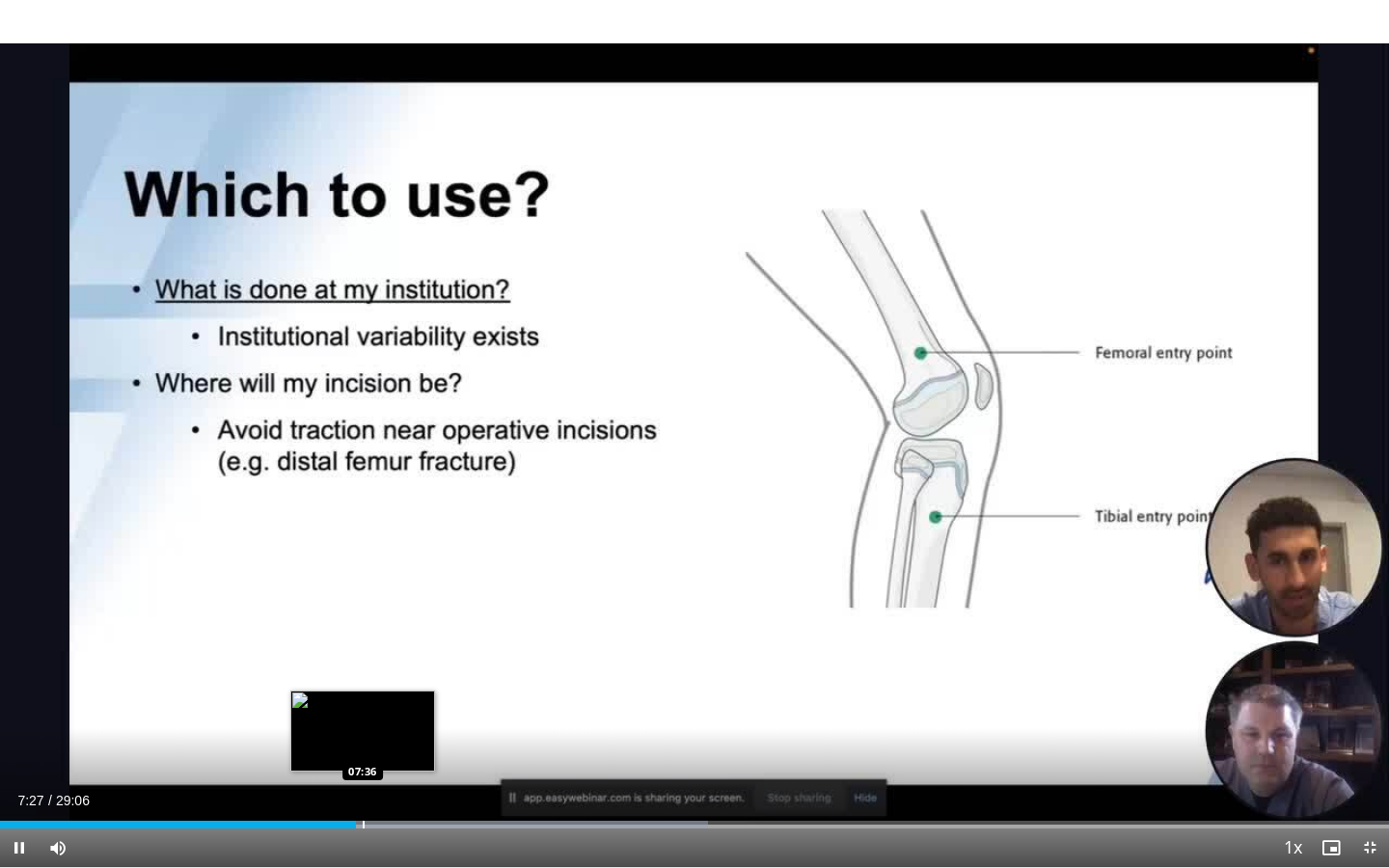 click at bounding box center [364, 825] 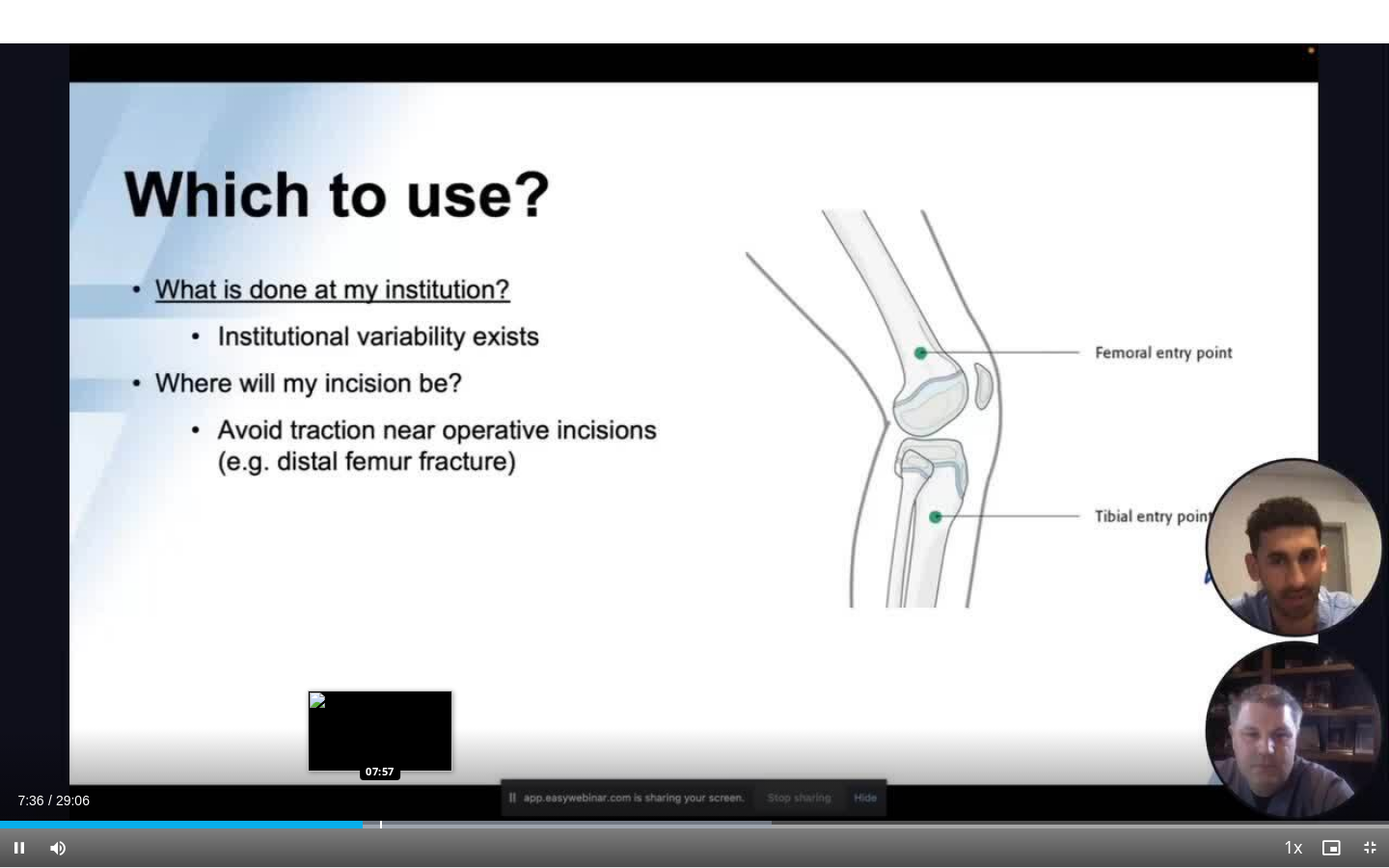 click at bounding box center (381, 825) 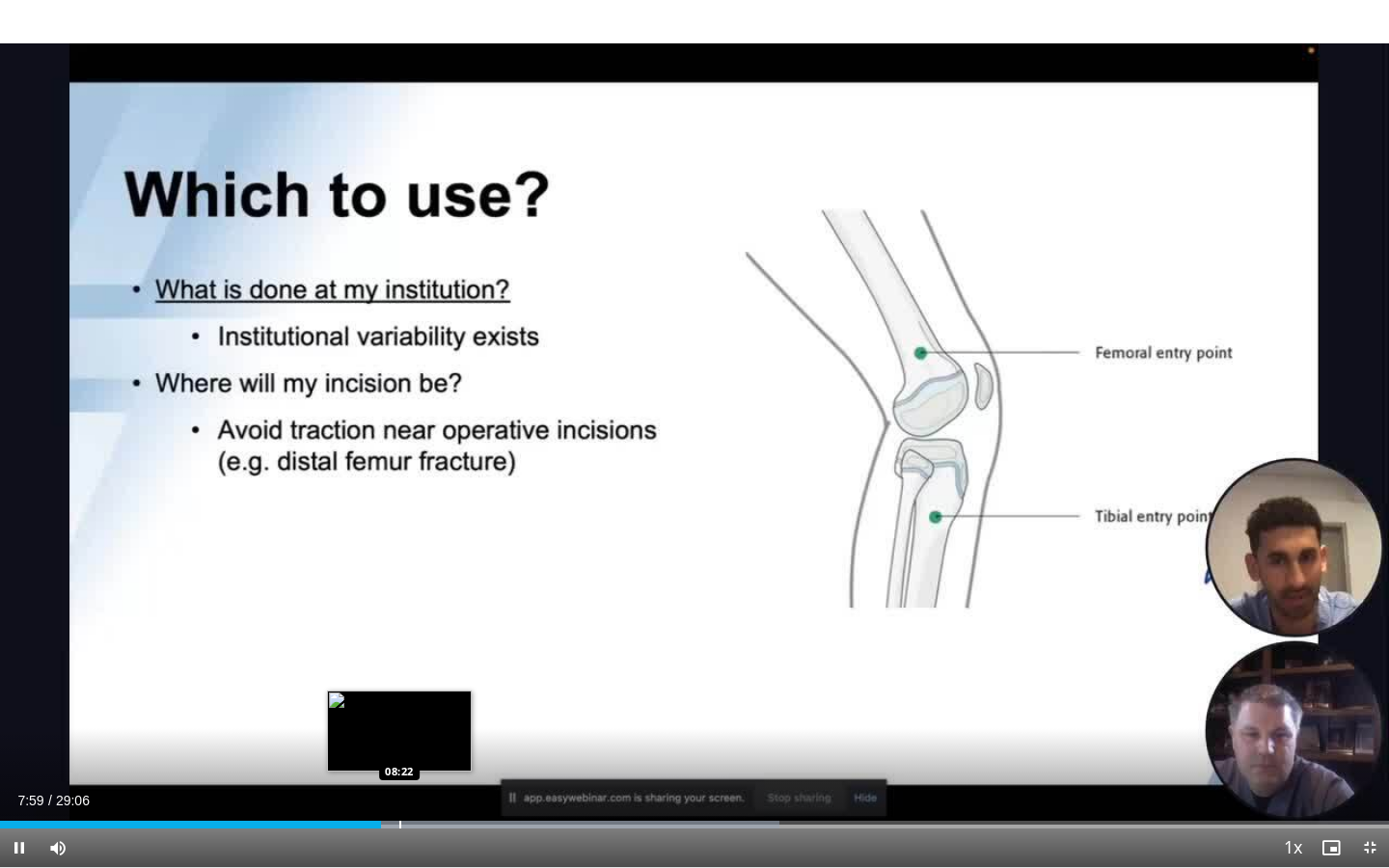click at bounding box center (400, 825) 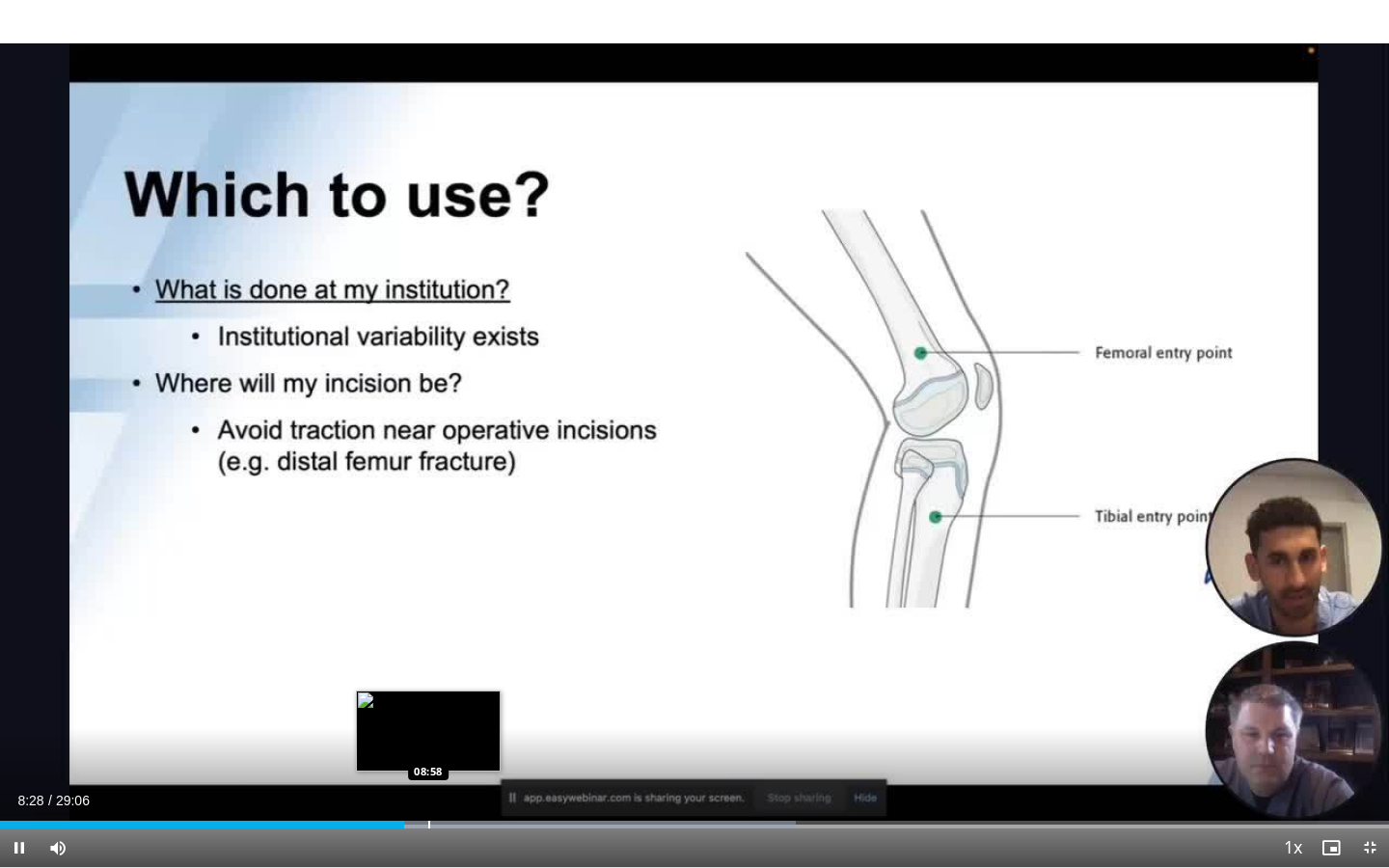 click at bounding box center [429, 825] 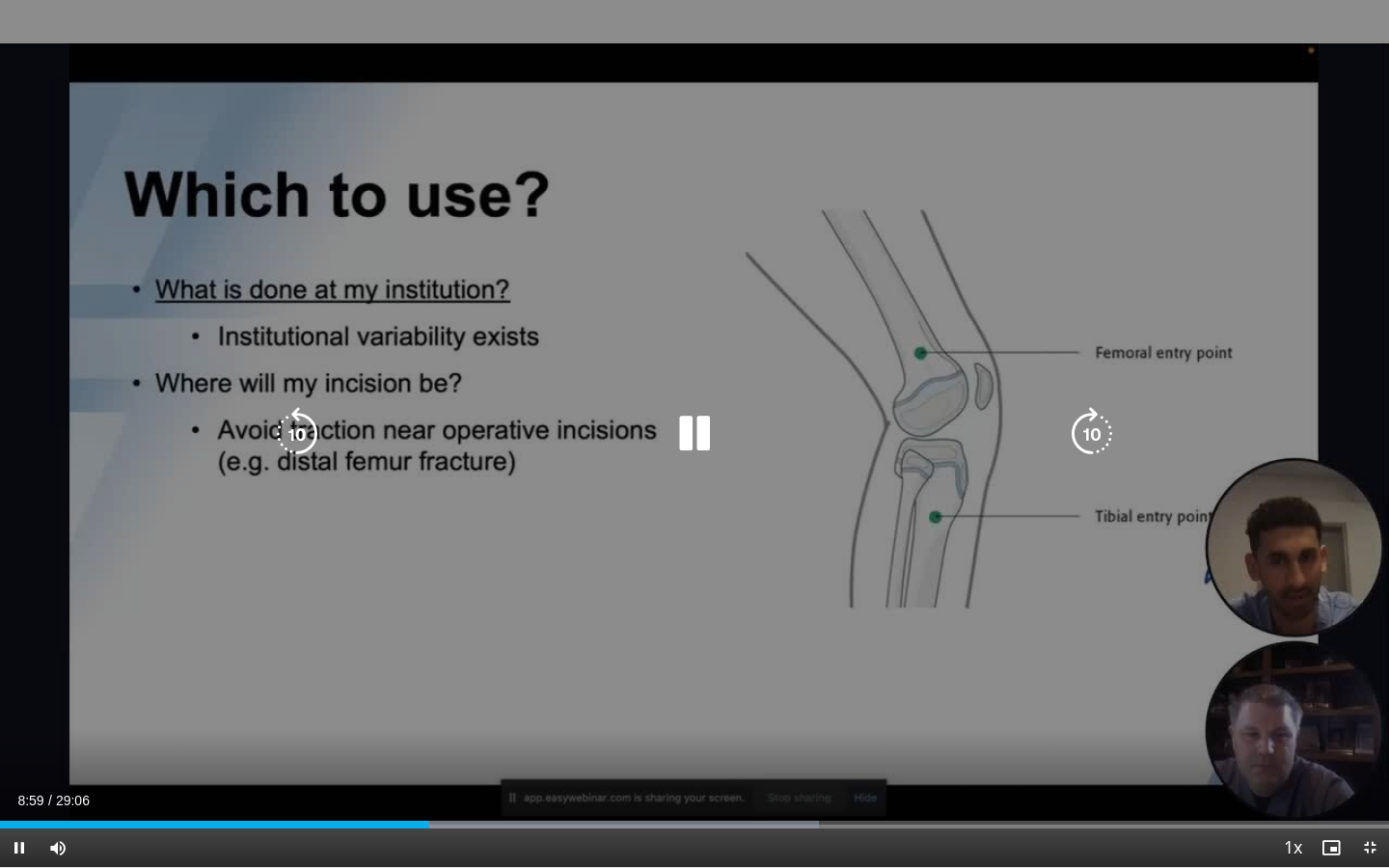 click on "**********" at bounding box center (694, 434) 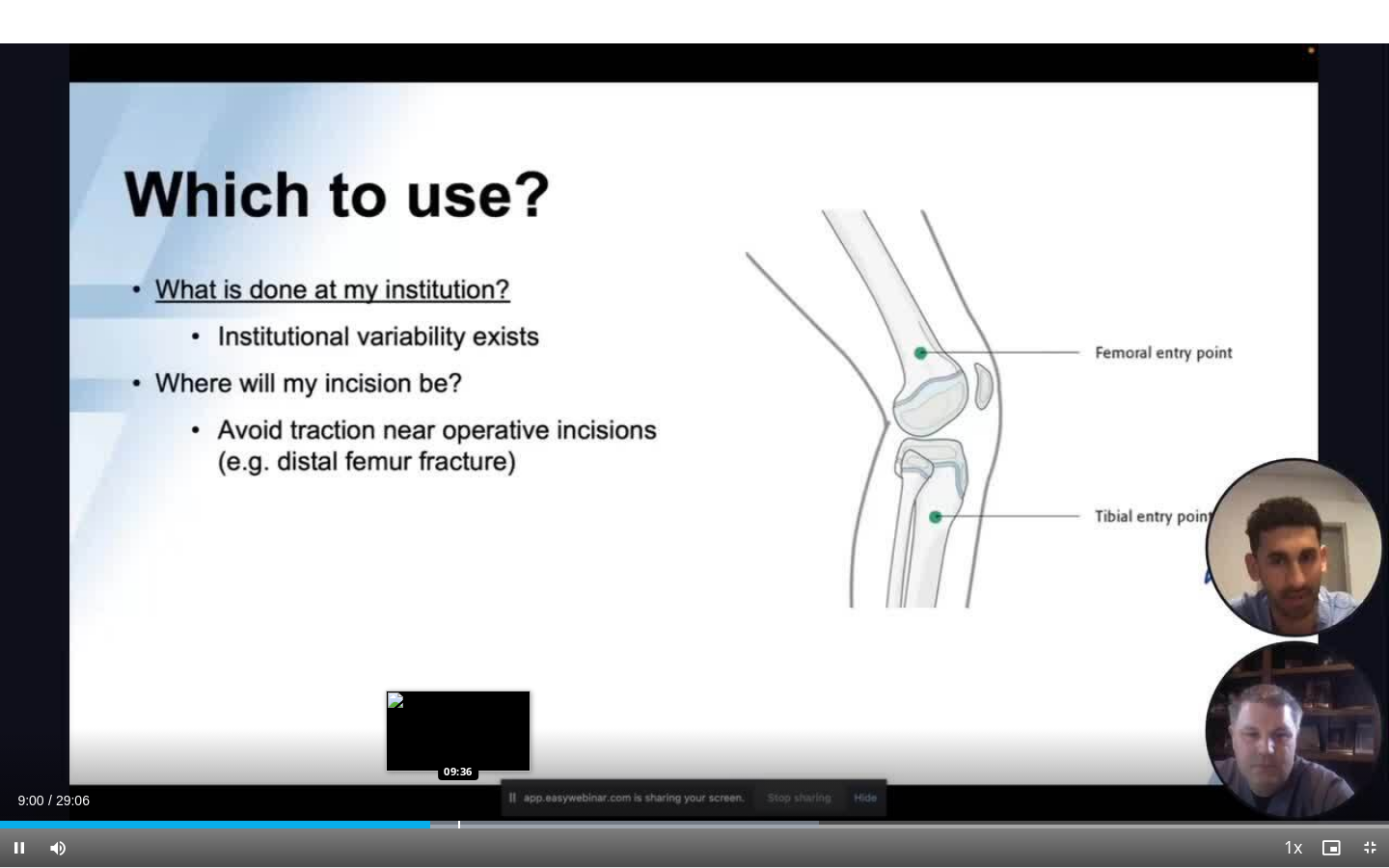 click at bounding box center [459, 825] 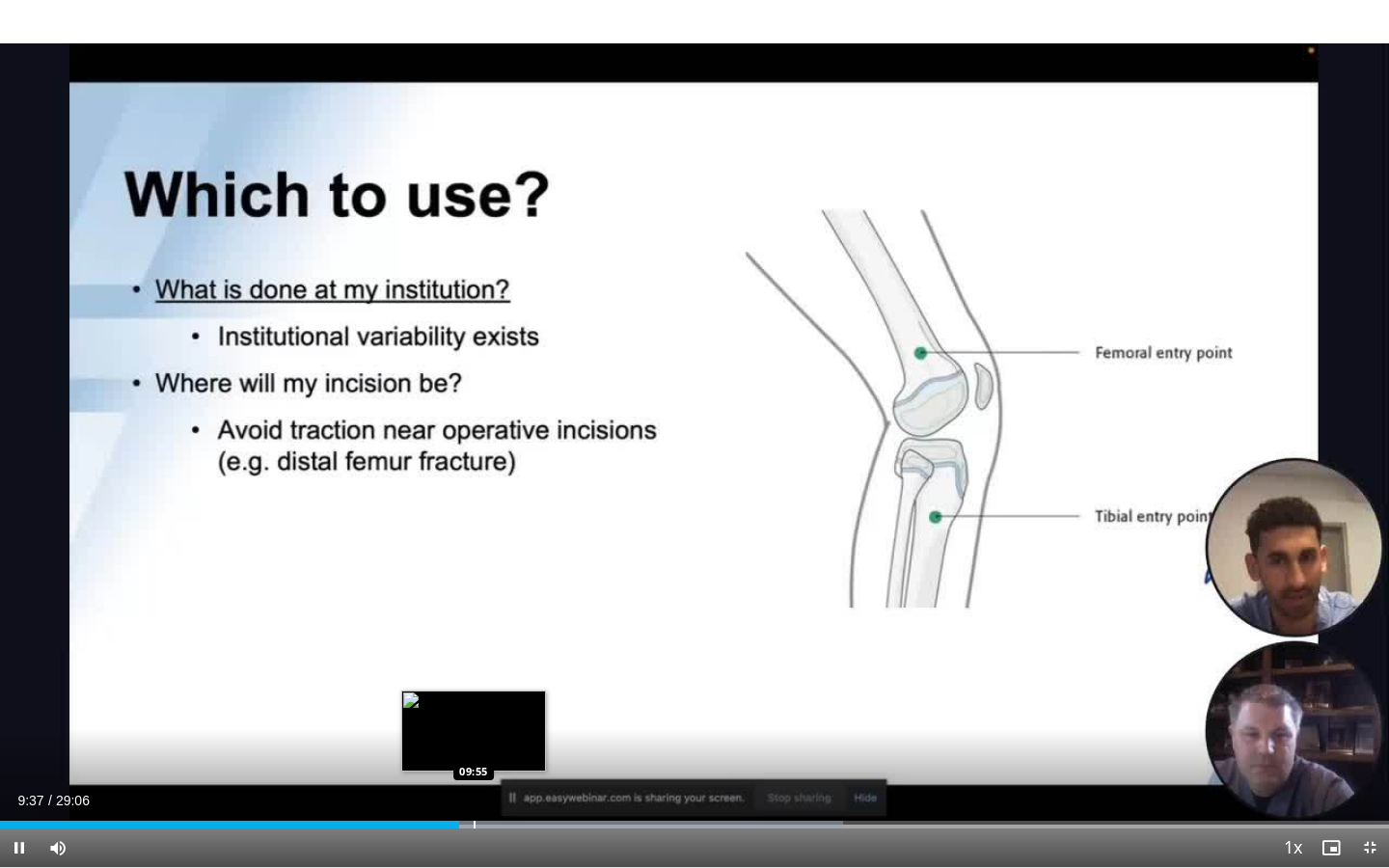 click at bounding box center [475, 825] 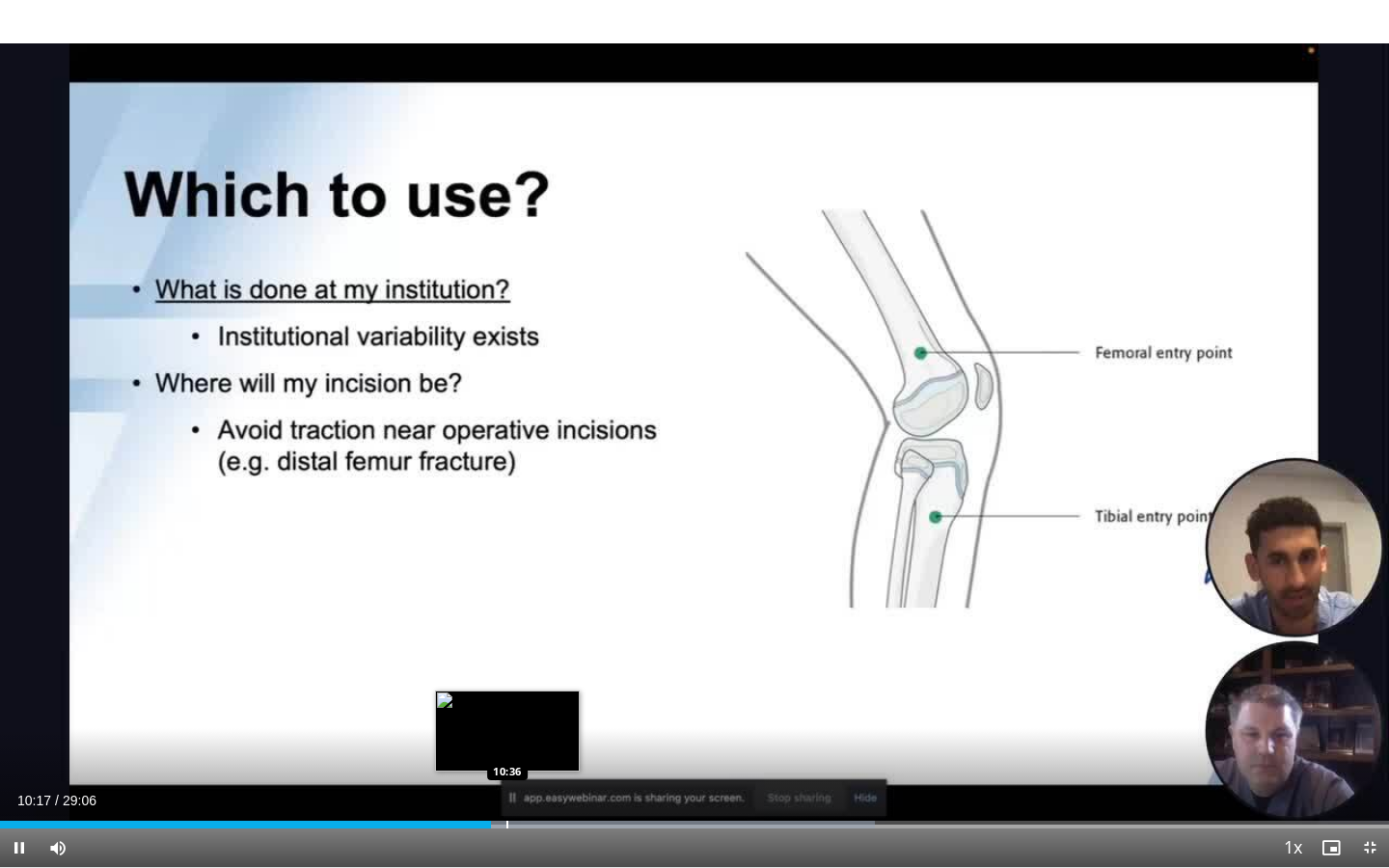 click at bounding box center [507, 825] 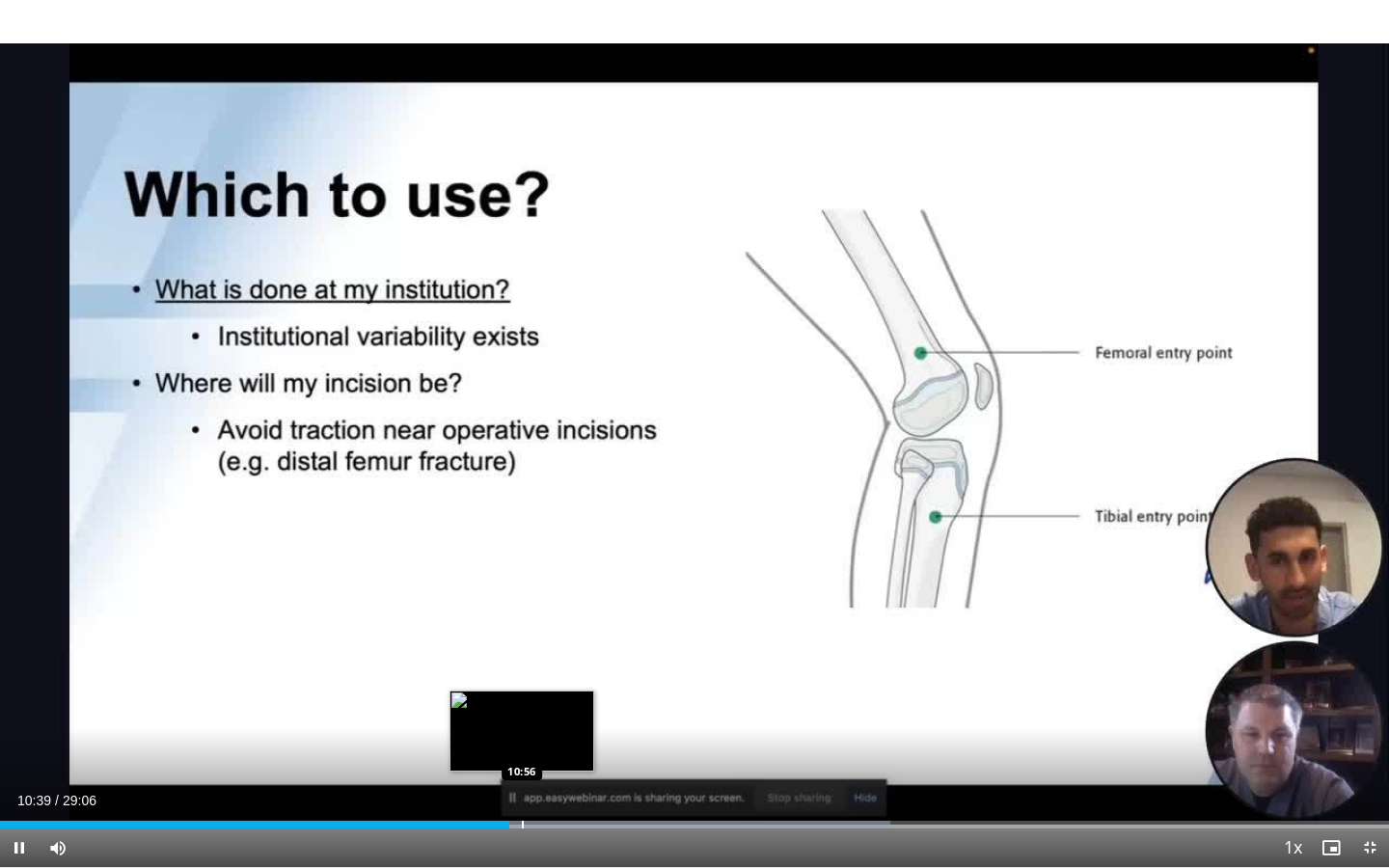click at bounding box center (523, 825) 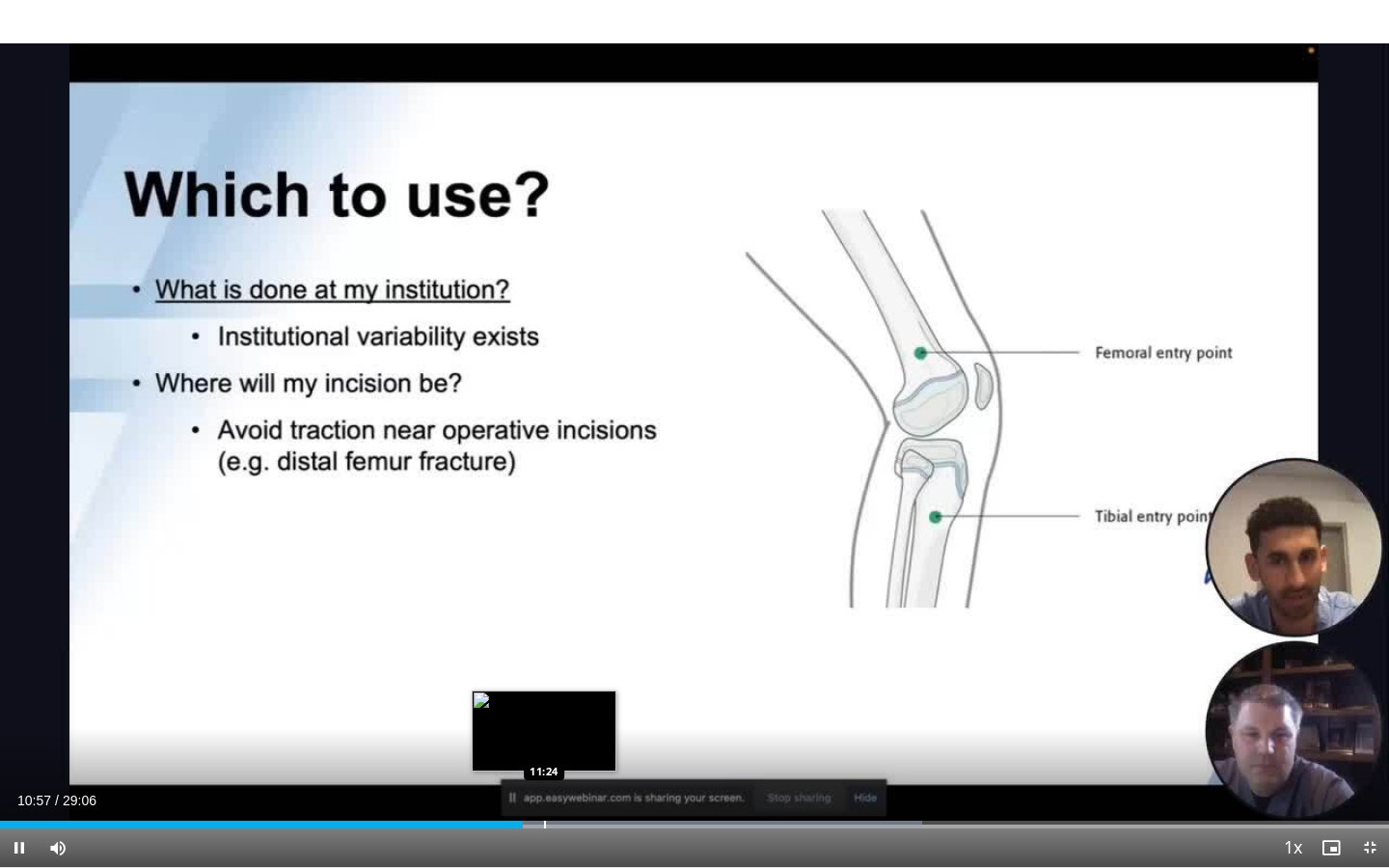 click at bounding box center [545, 825] 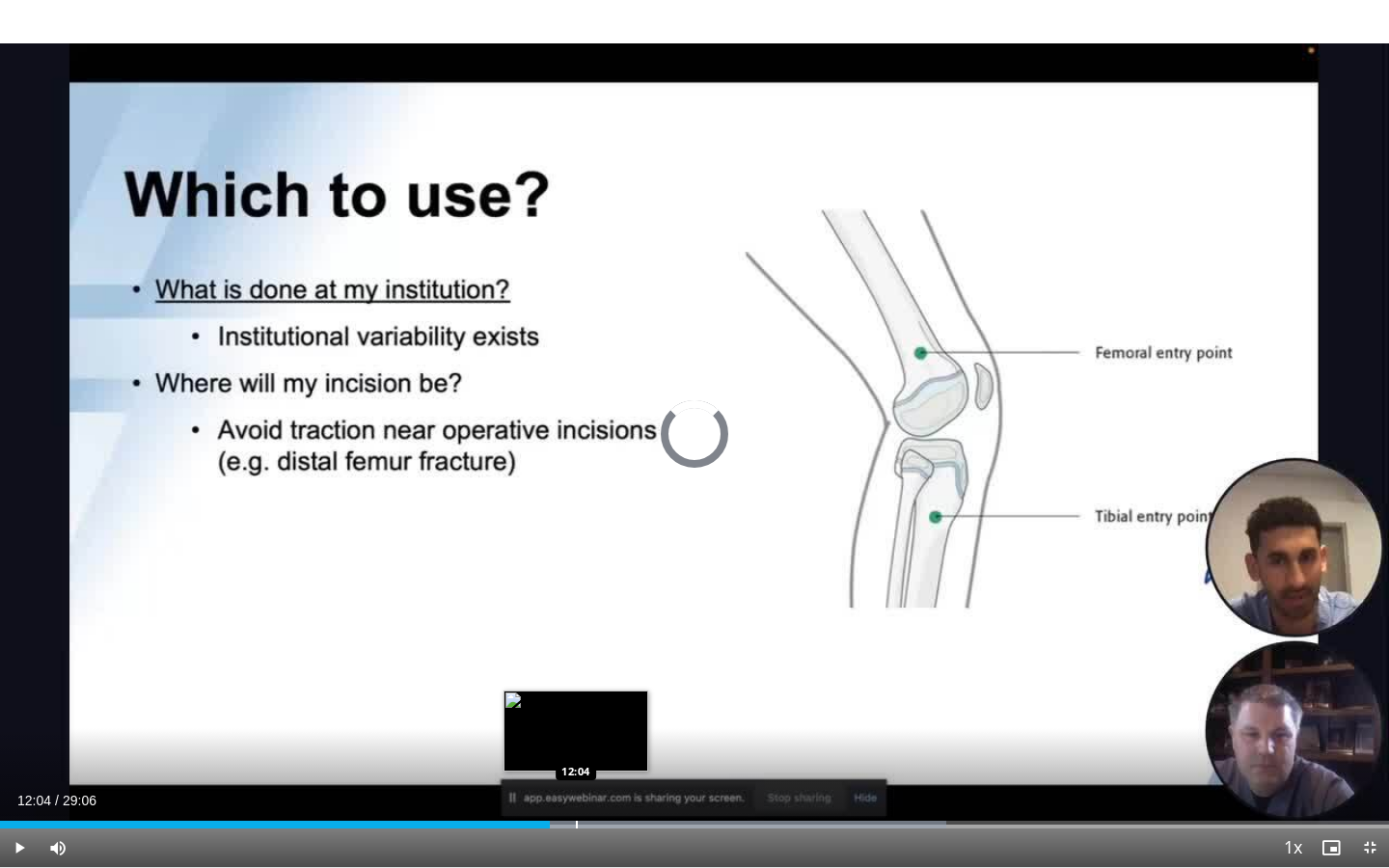 click on "Loaded :  68.14% 11:31 12:04" at bounding box center (694, 819) 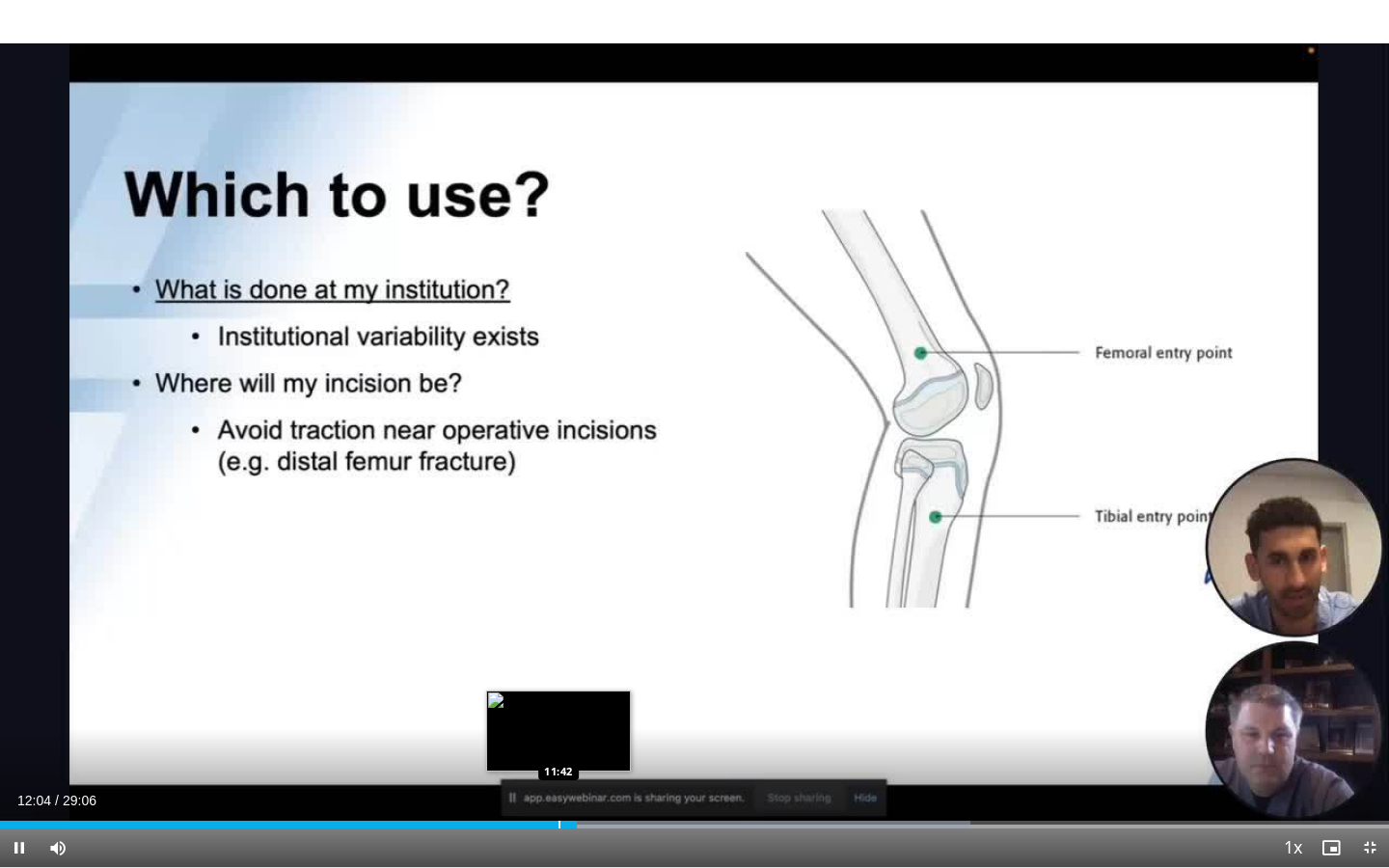 click on "Loaded :  69.85% 12:04 11:42" at bounding box center (694, 819) 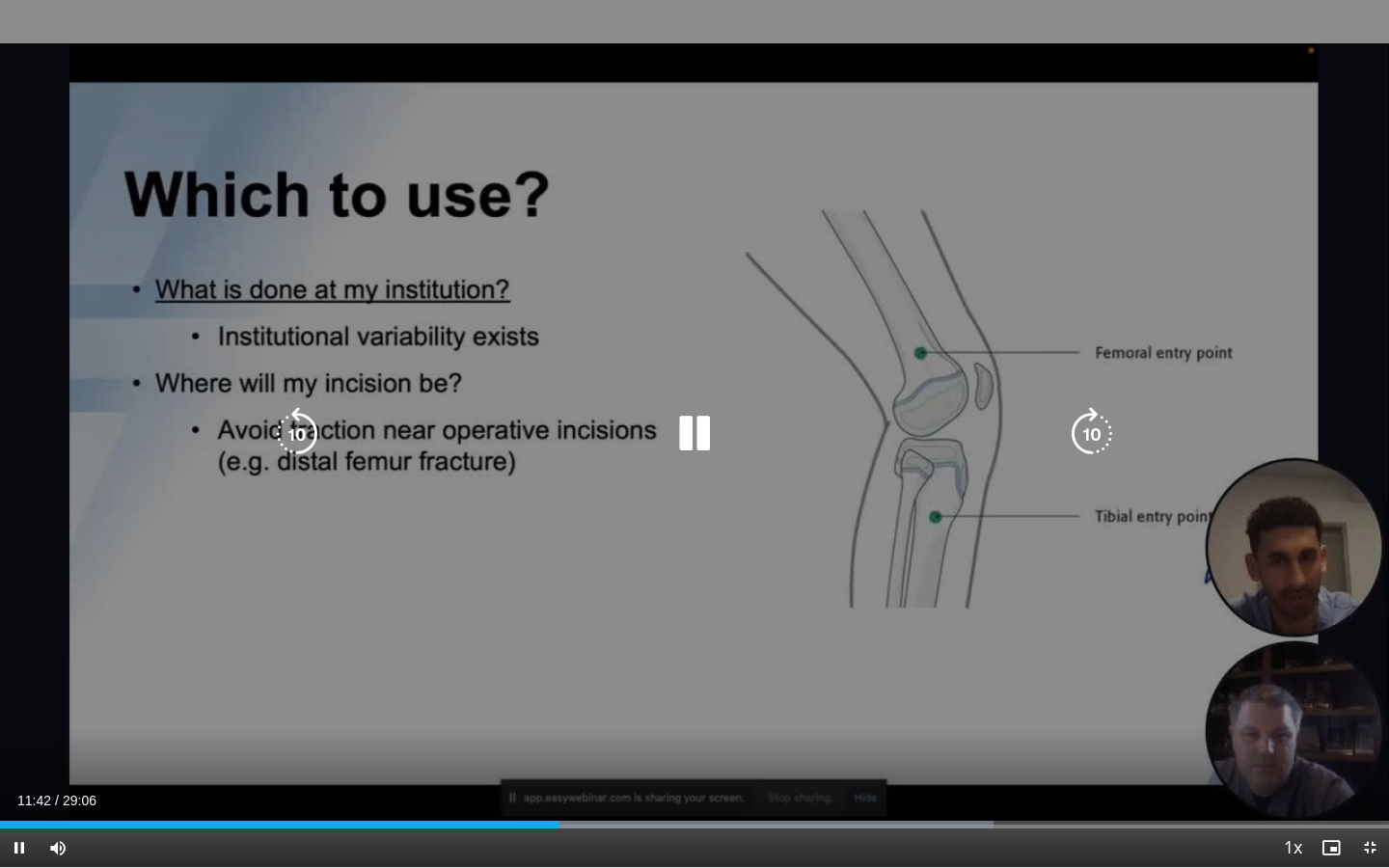 click on "Loaded :  71.56% 11:42 11:42" at bounding box center [694, 819] 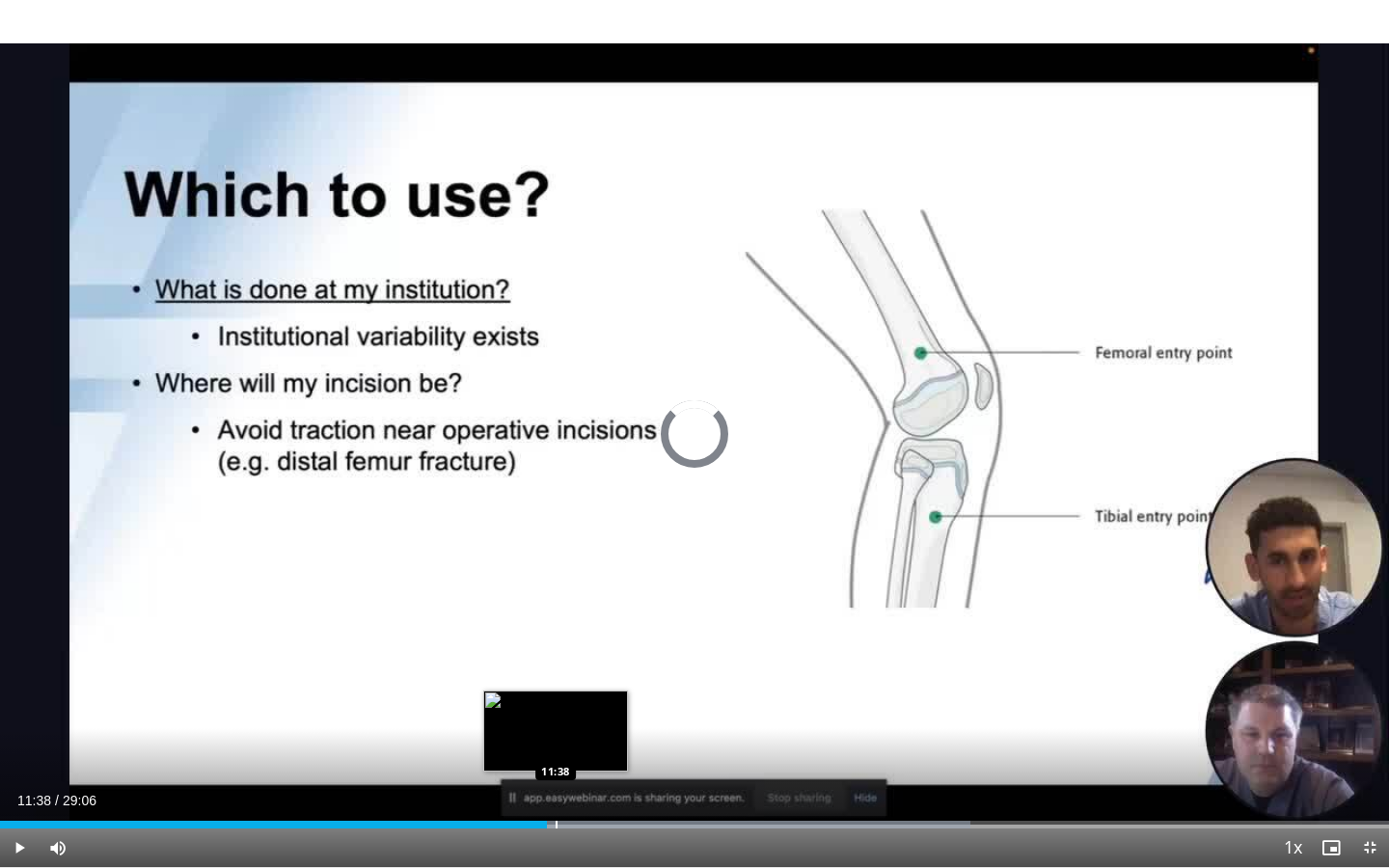 click at bounding box center [557, 825] 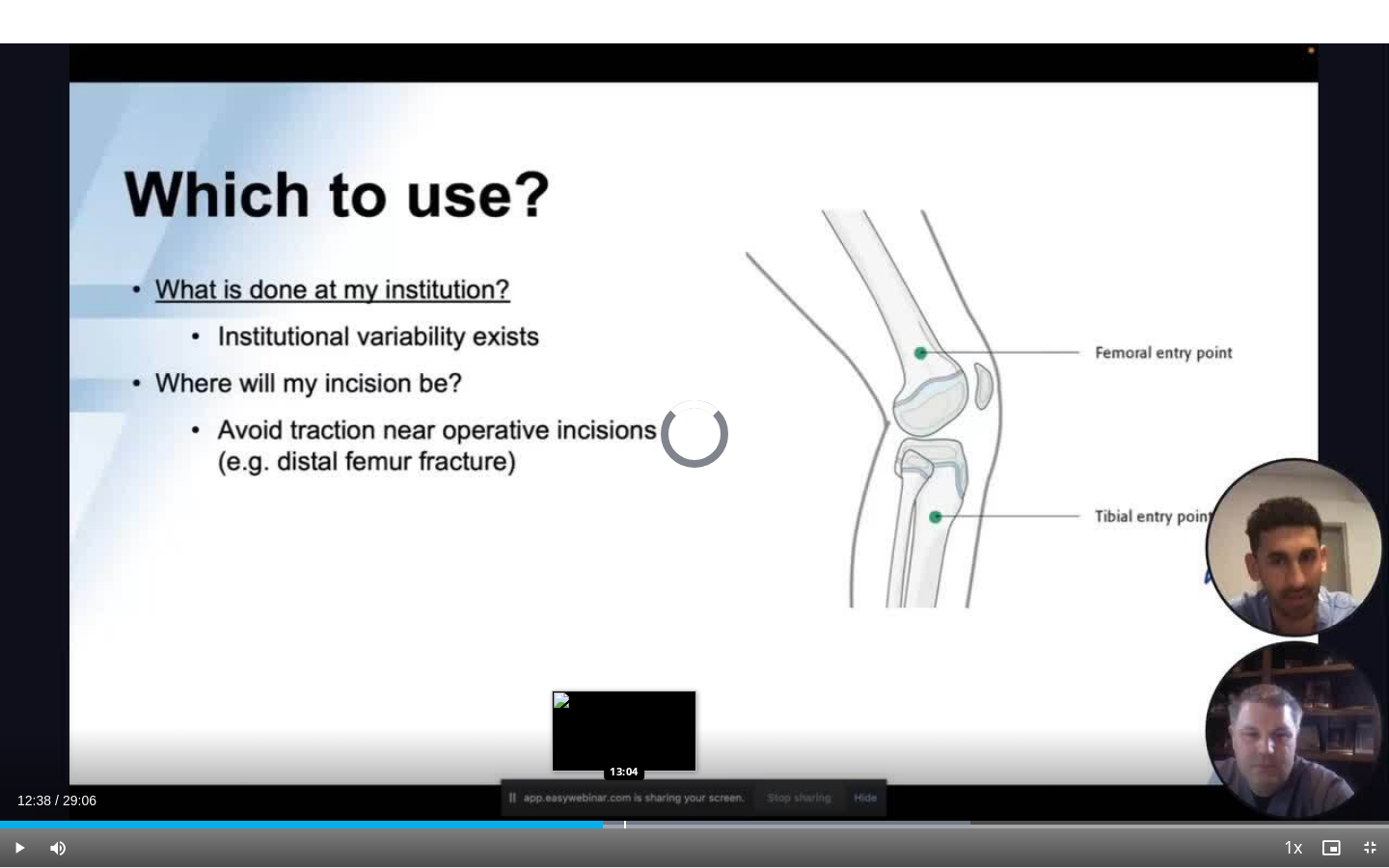 click at bounding box center [625, 825] 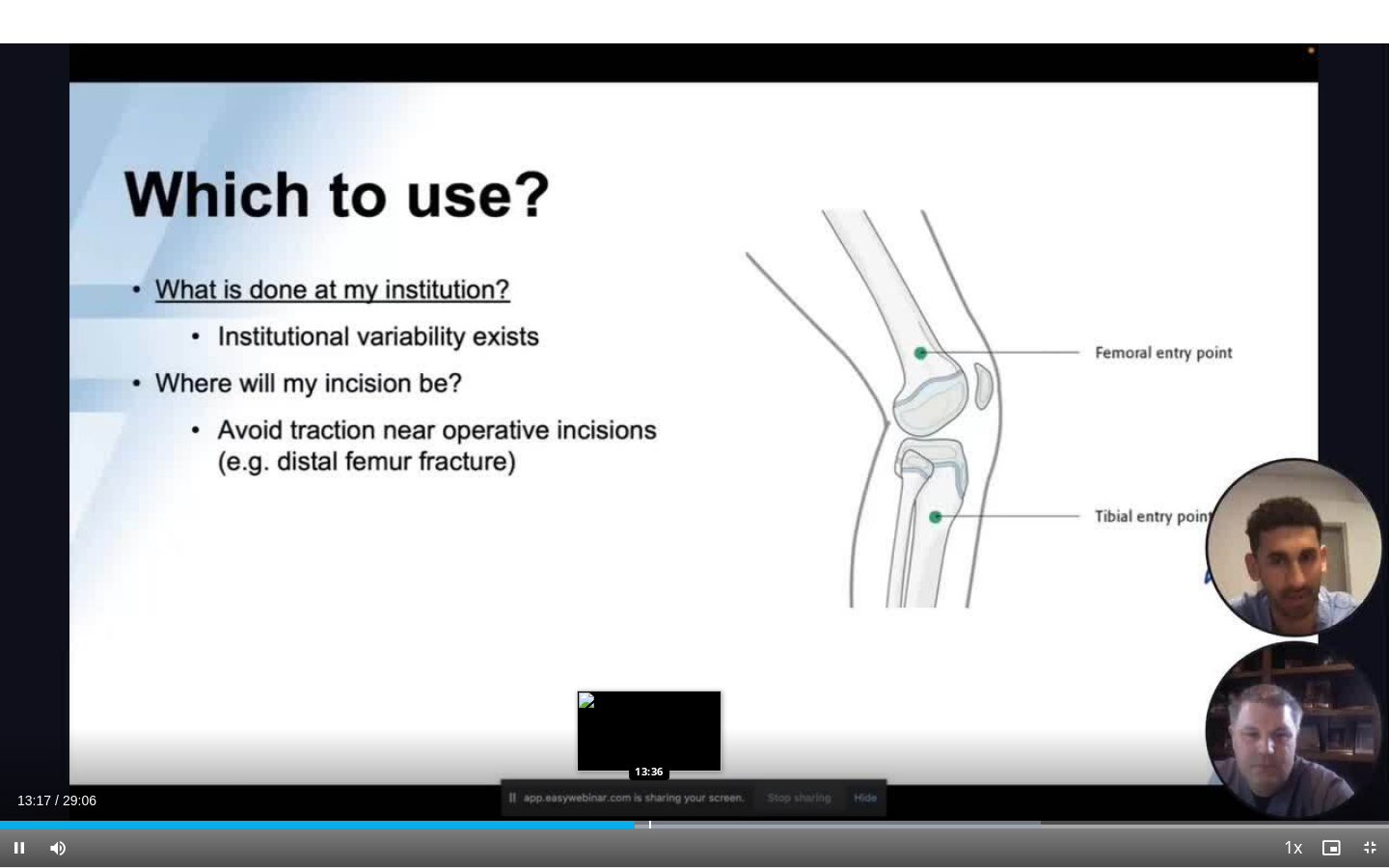 click at bounding box center (650, 825) 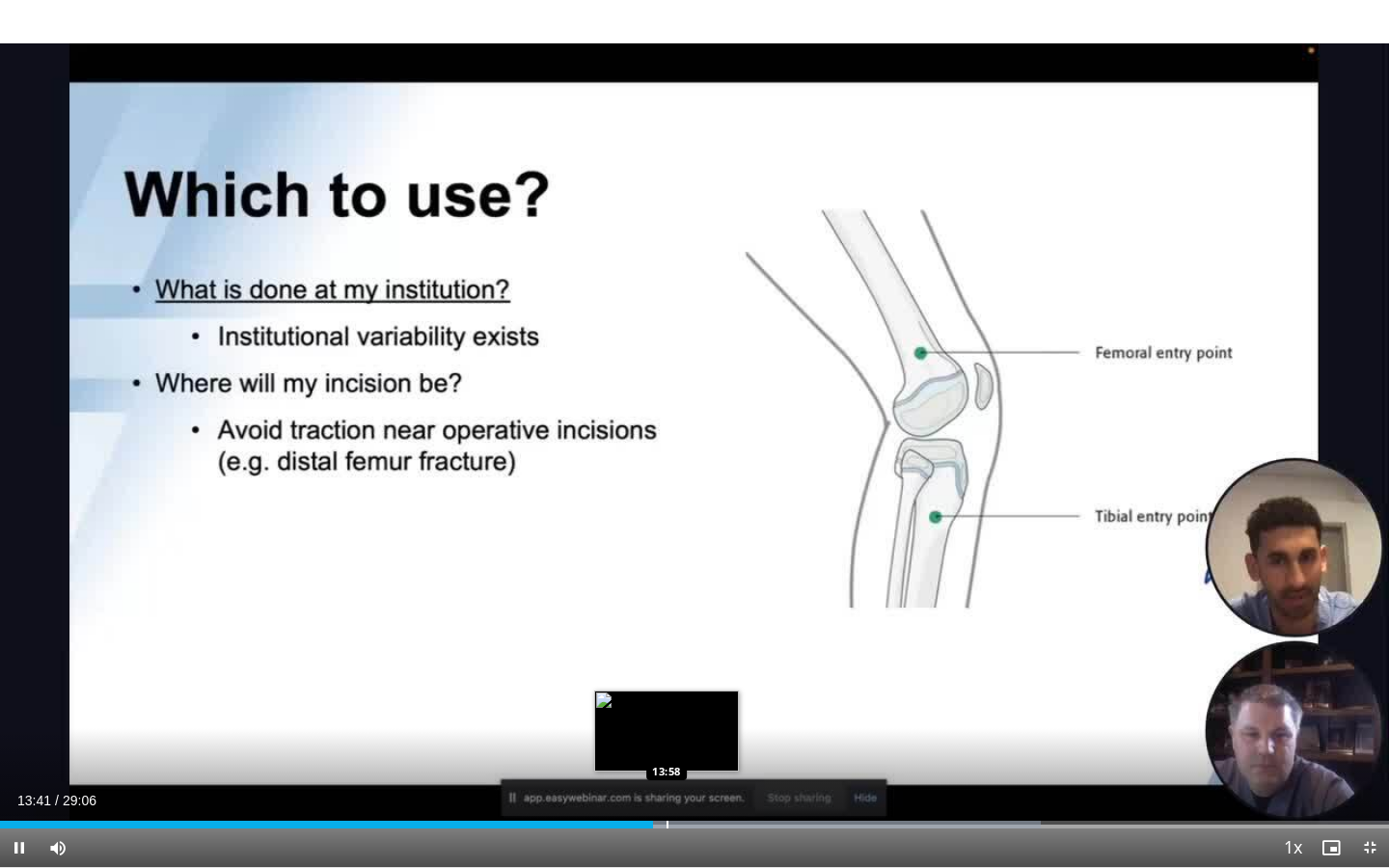 click at bounding box center [667, 825] 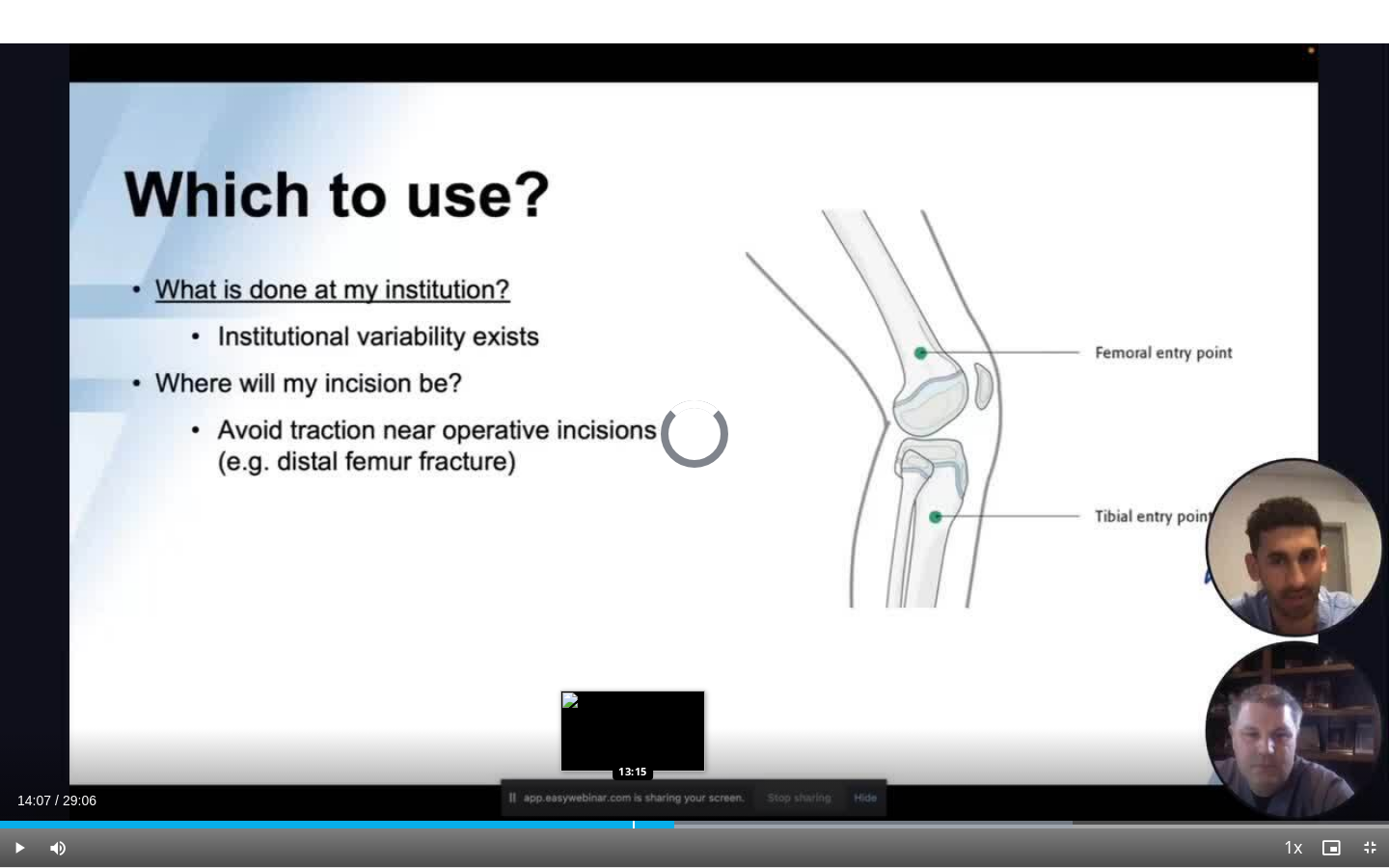 click at bounding box center (634, 825) 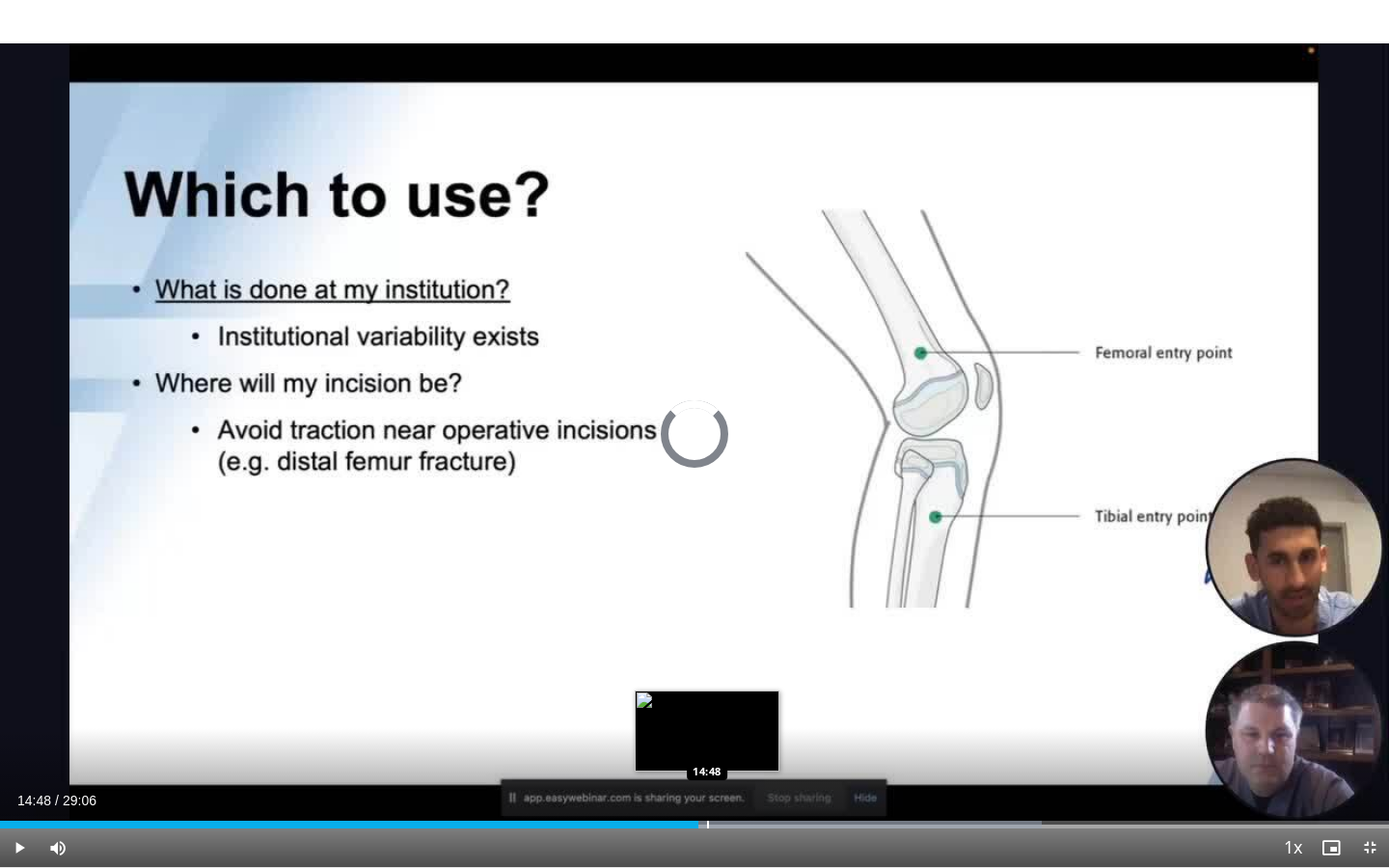click at bounding box center (708, 825) 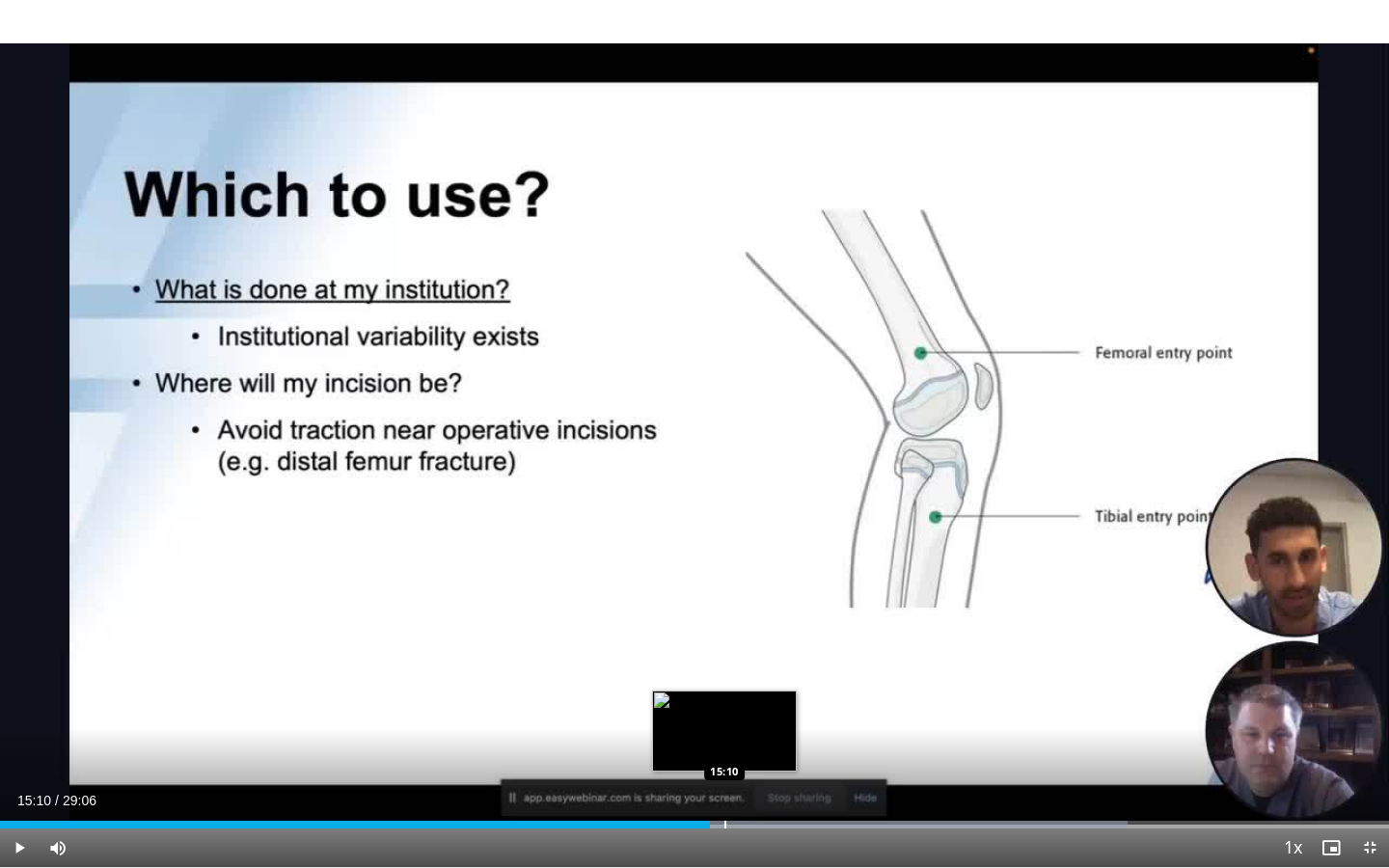click at bounding box center [725, 825] 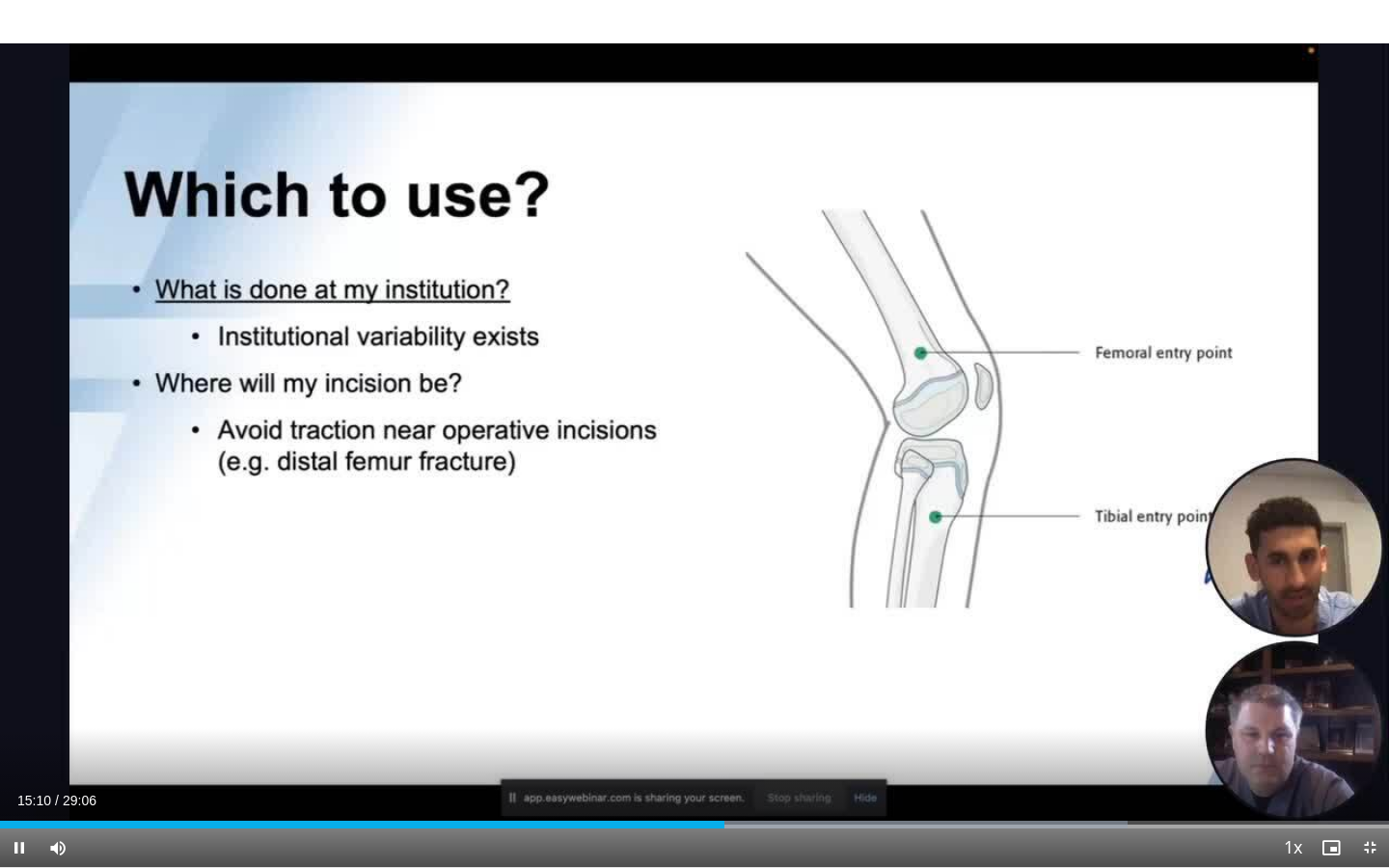 click on "Current Time  15:10 / Duration  29:06 Pause Skip Backward Skip Forward Mute Loaded :  81.20% 15:11 15:20 Stream Type  LIVE Seek to live, currently behind live LIVE   1x Playback Rate 0.5x 0.75x 1x , selected 1.25x 1.5x 1.75x 2x Chapters Chapters Descriptions descriptions off , selected Captions captions off , selected Audio Track en (Main) , selected Exit Fullscreen Enable picture-in-picture mode" at bounding box center (694, 848) 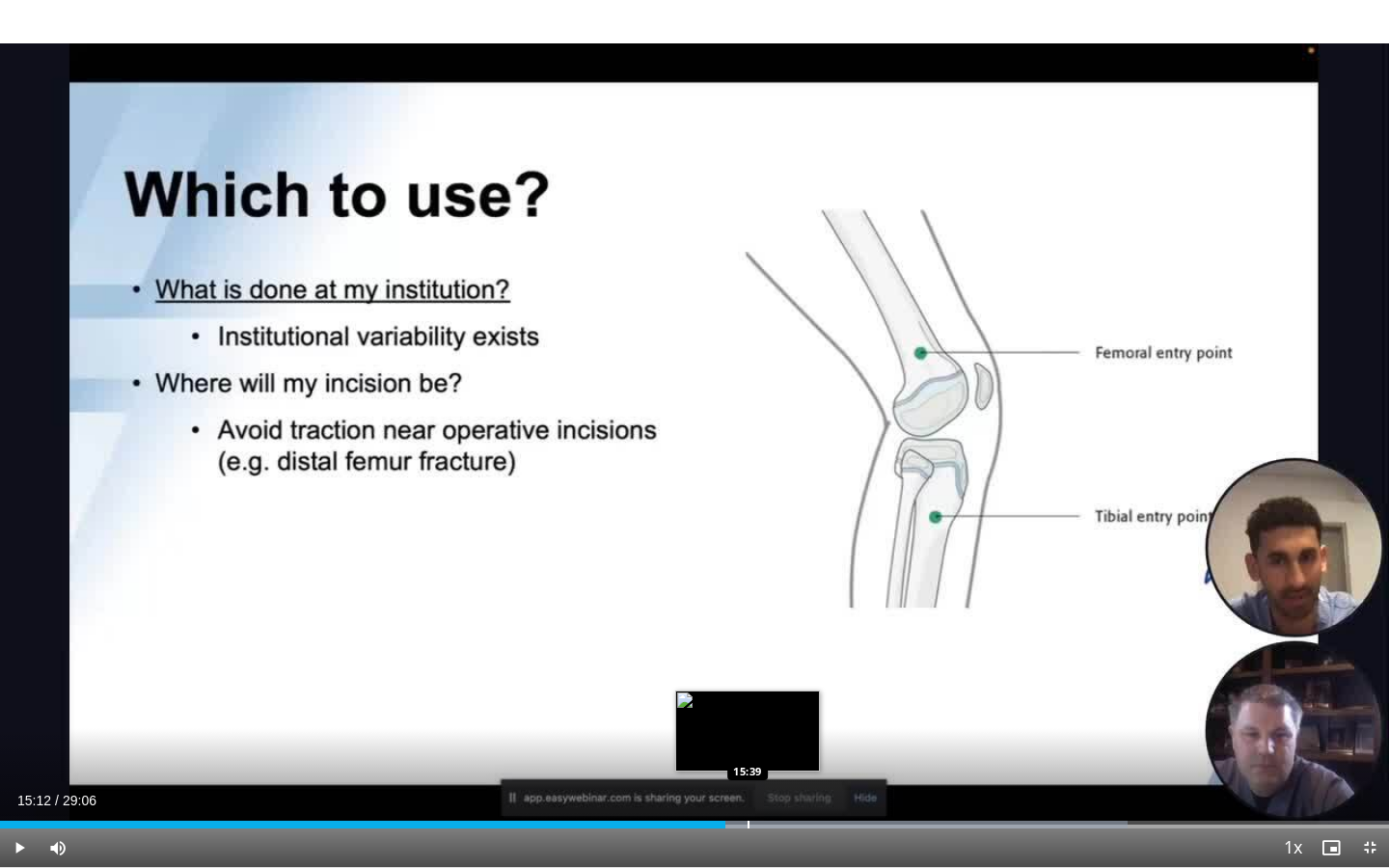 click at bounding box center [749, 825] 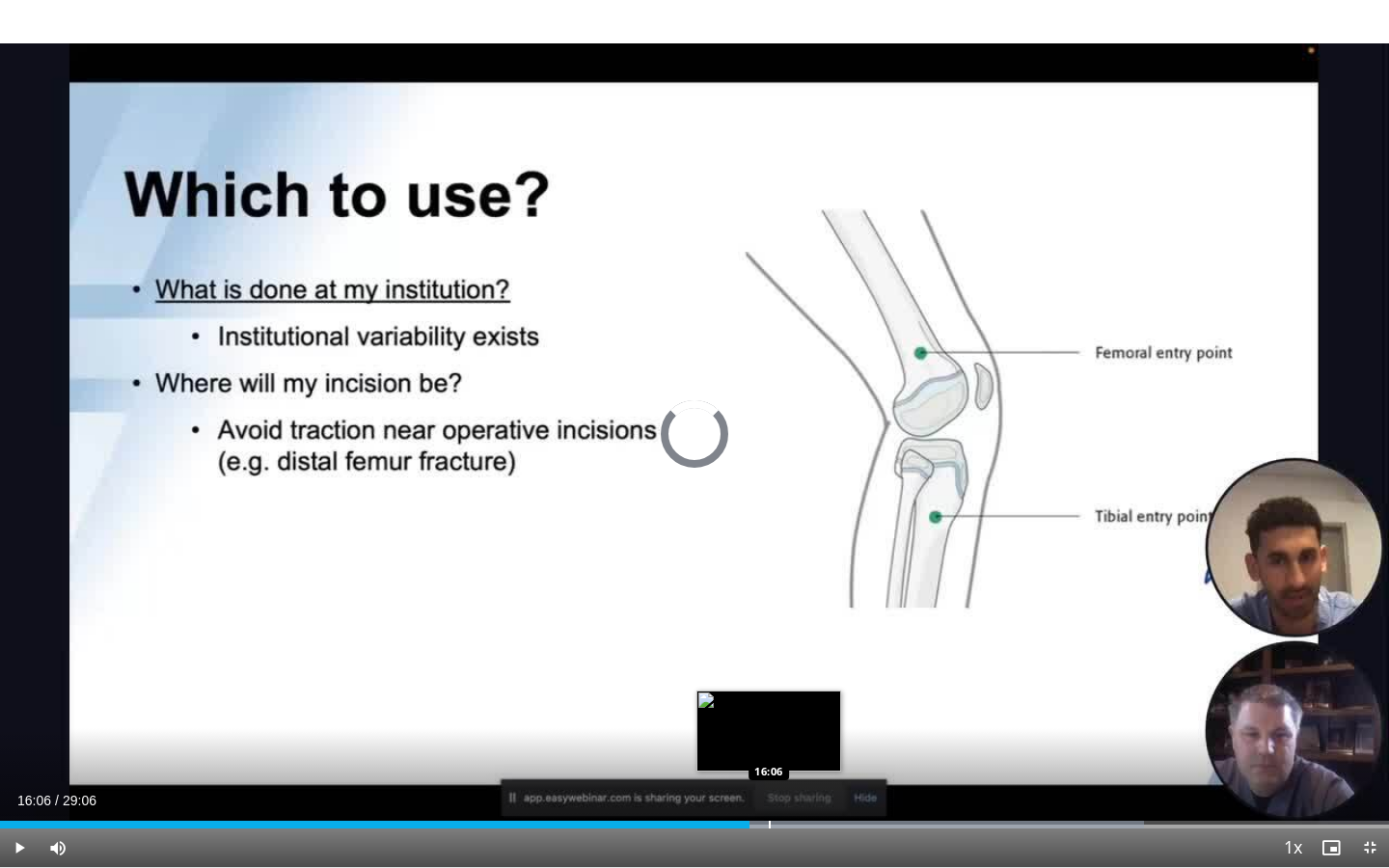 click at bounding box center (770, 825) 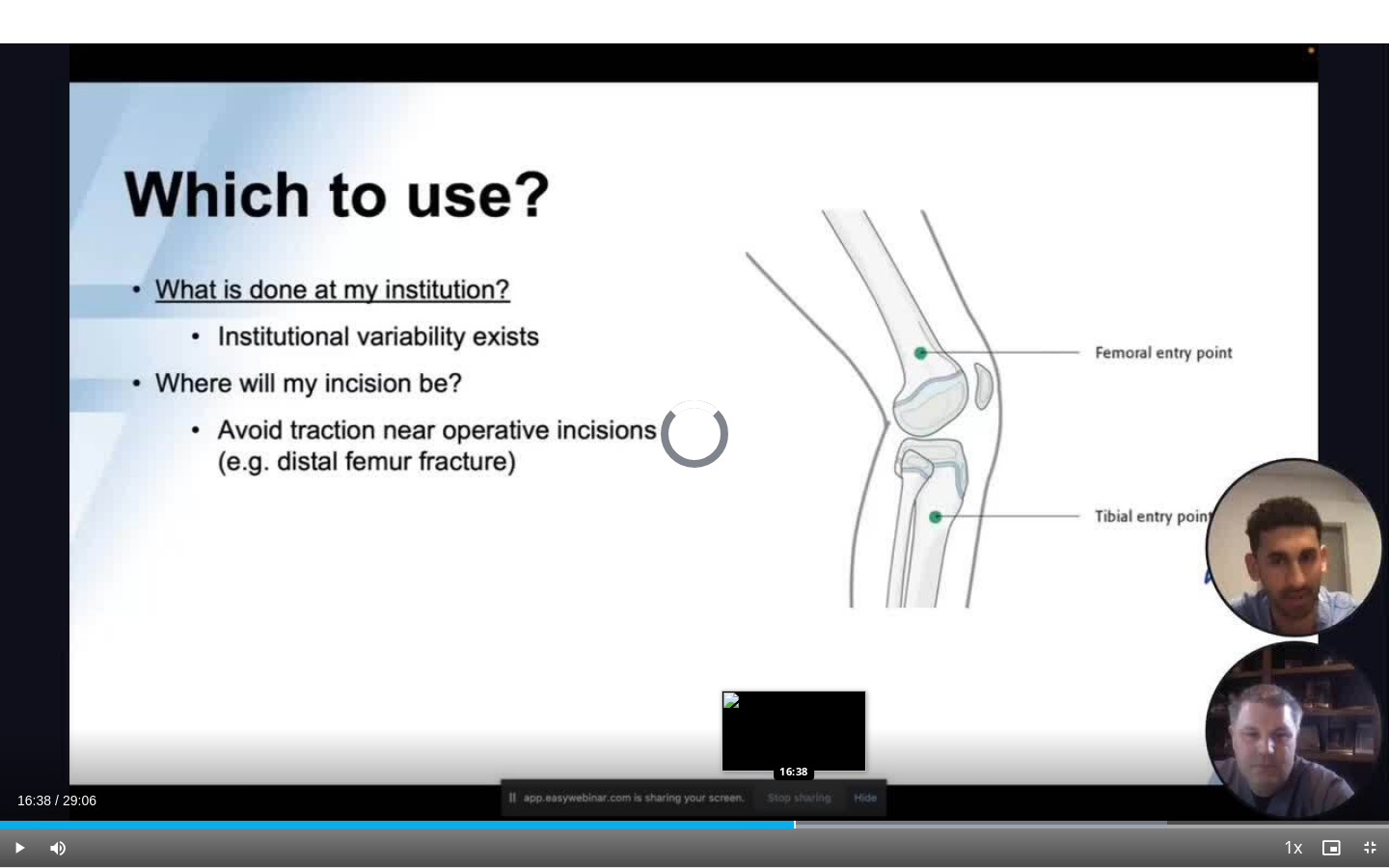 click on "Loaded :  84.06% 16:38 16:38" at bounding box center [694, 819] 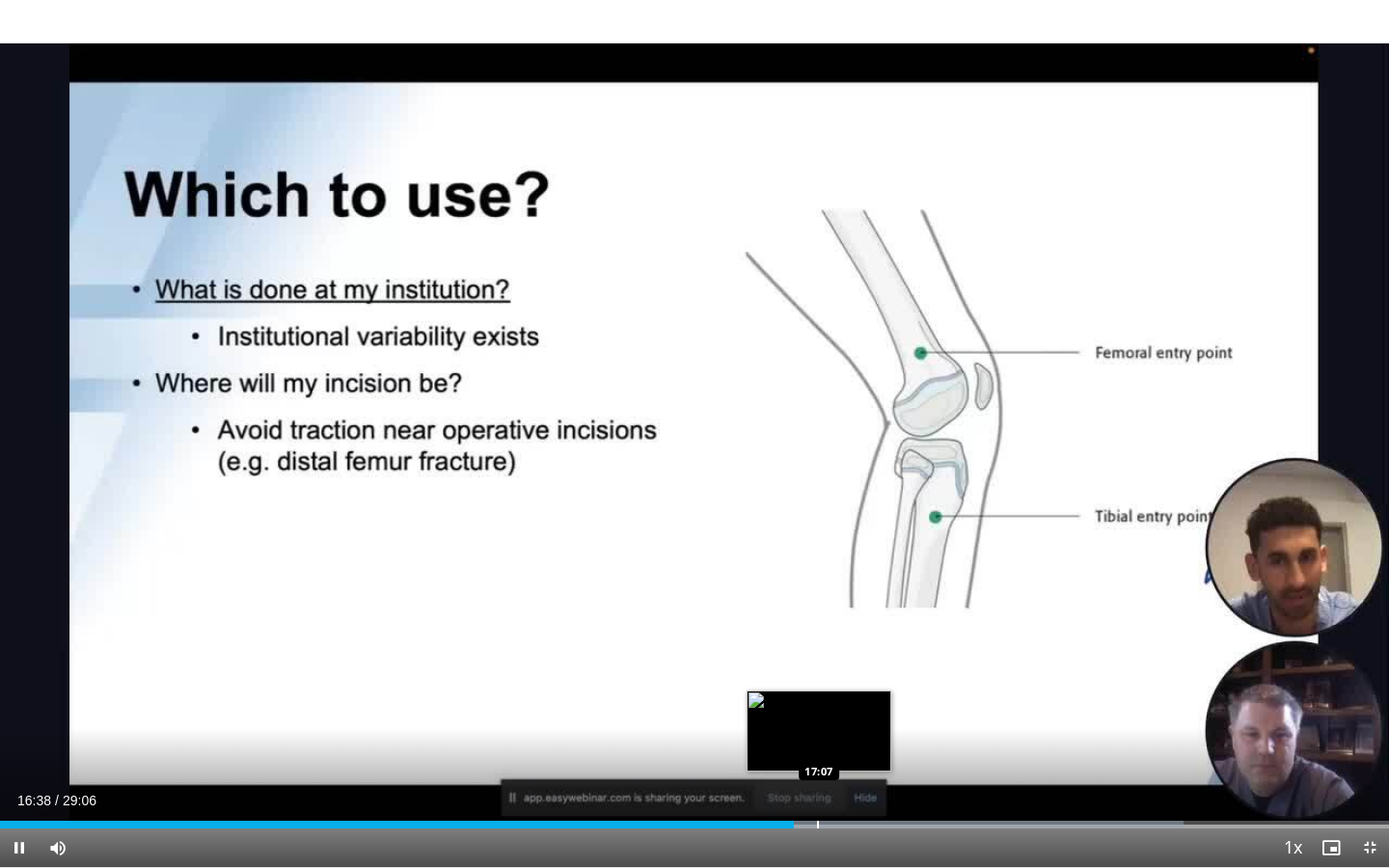click at bounding box center (818, 825) 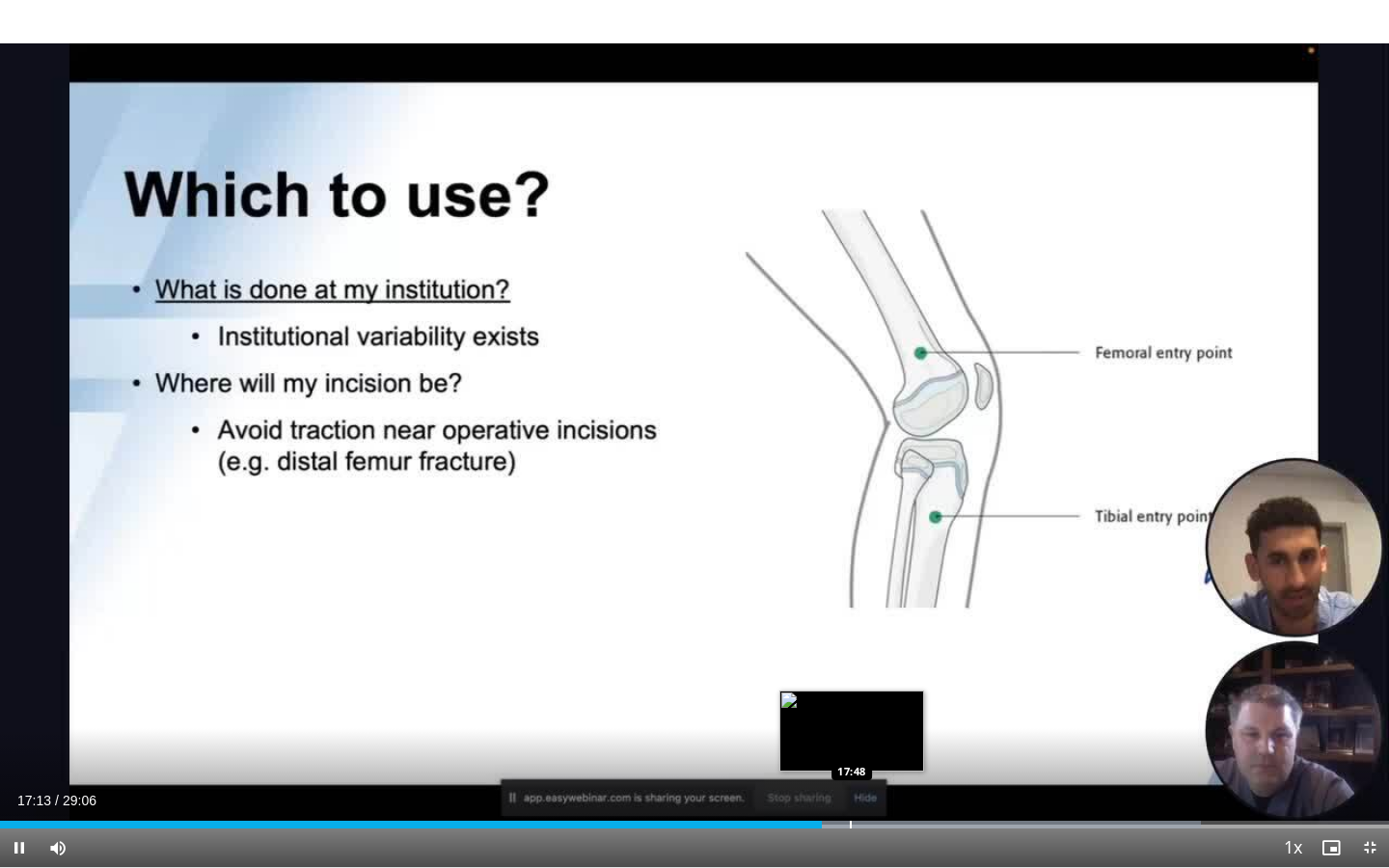 click at bounding box center [851, 825] 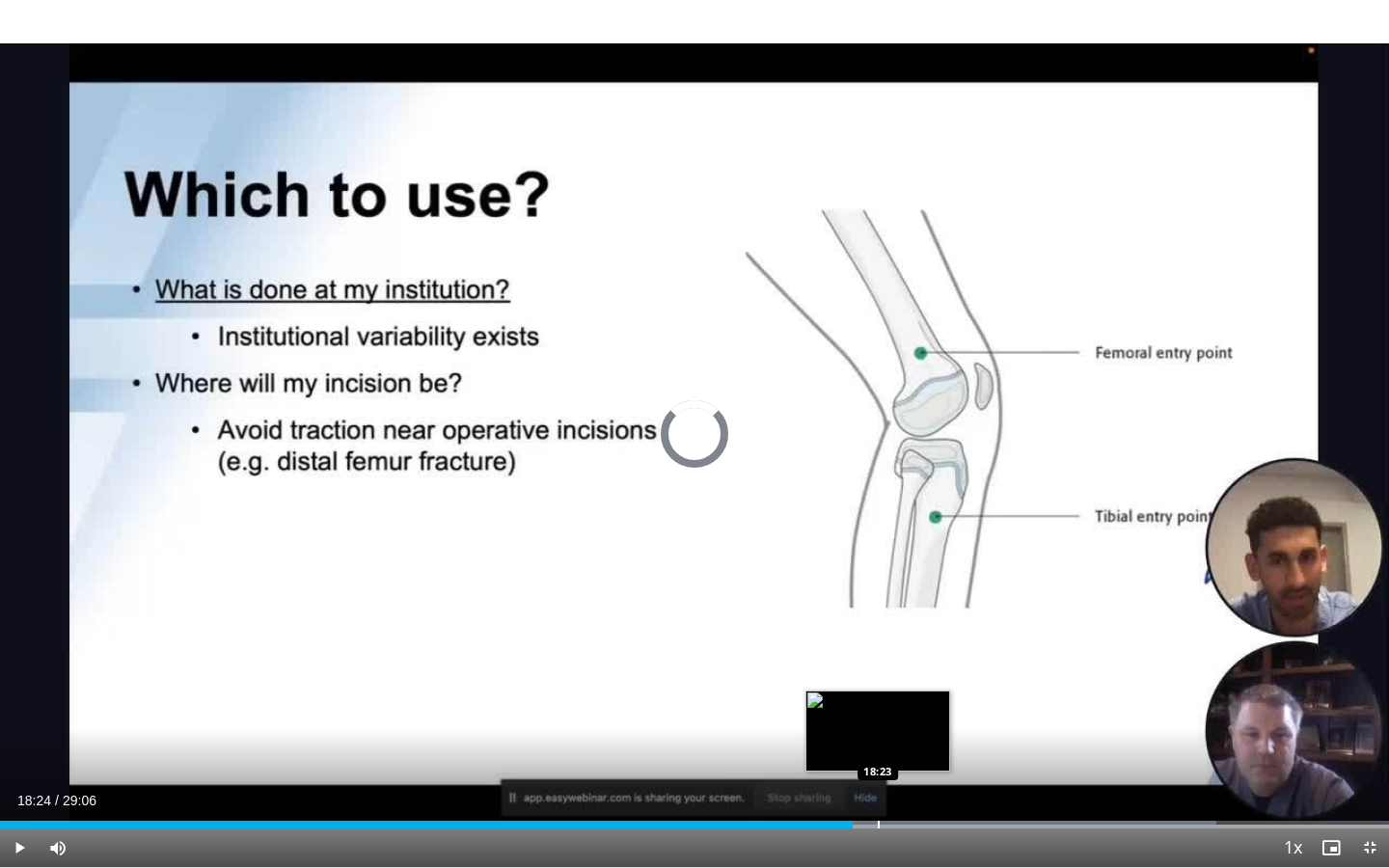 click on "Loaded :  87.60% 17:52 18:23" at bounding box center (694, 819) 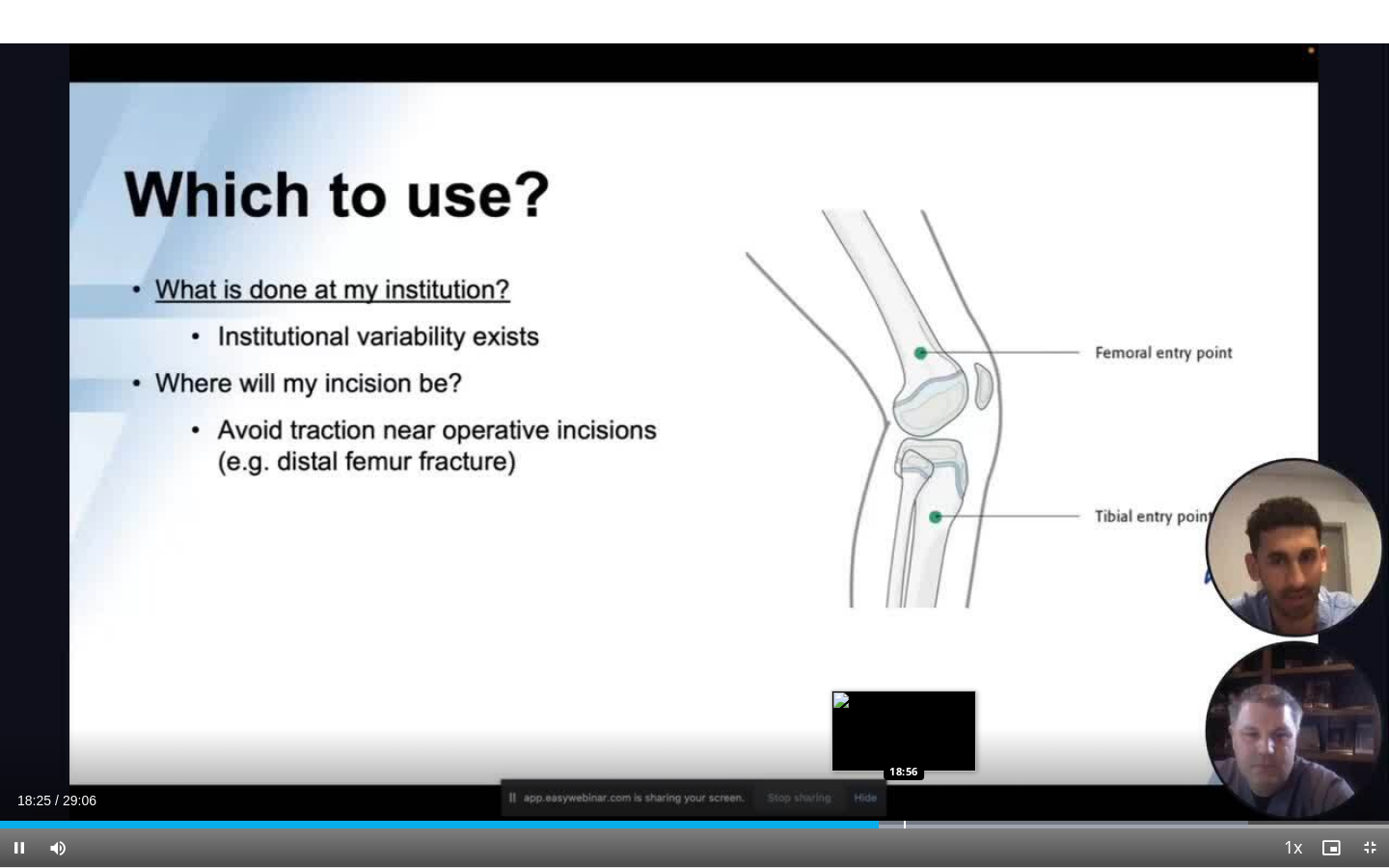 click on "Loaded :  89.89% 18:25 18:56" at bounding box center (694, 819) 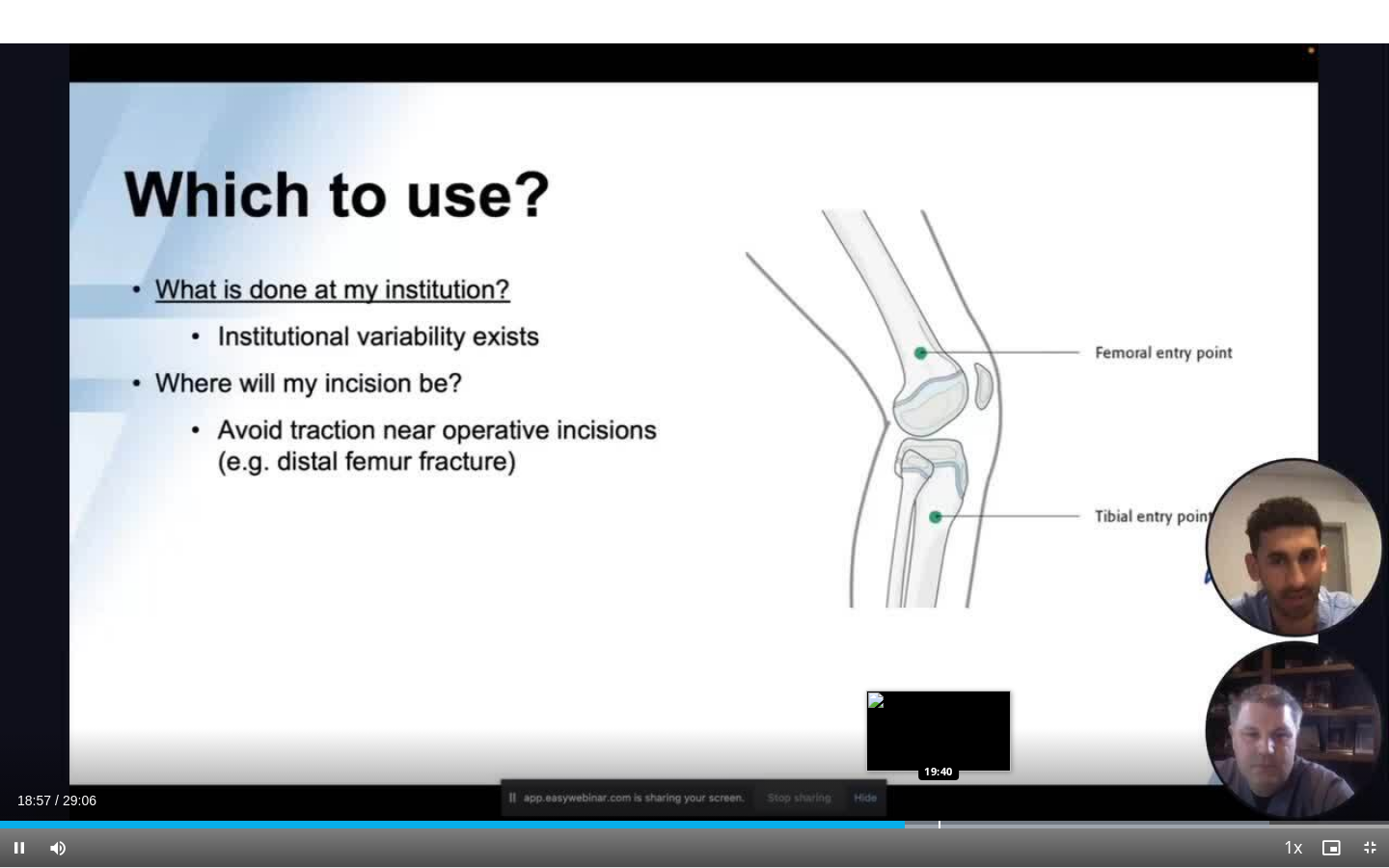 click on "Loaded :  91.42% 18:57 19:40" at bounding box center (694, 819) 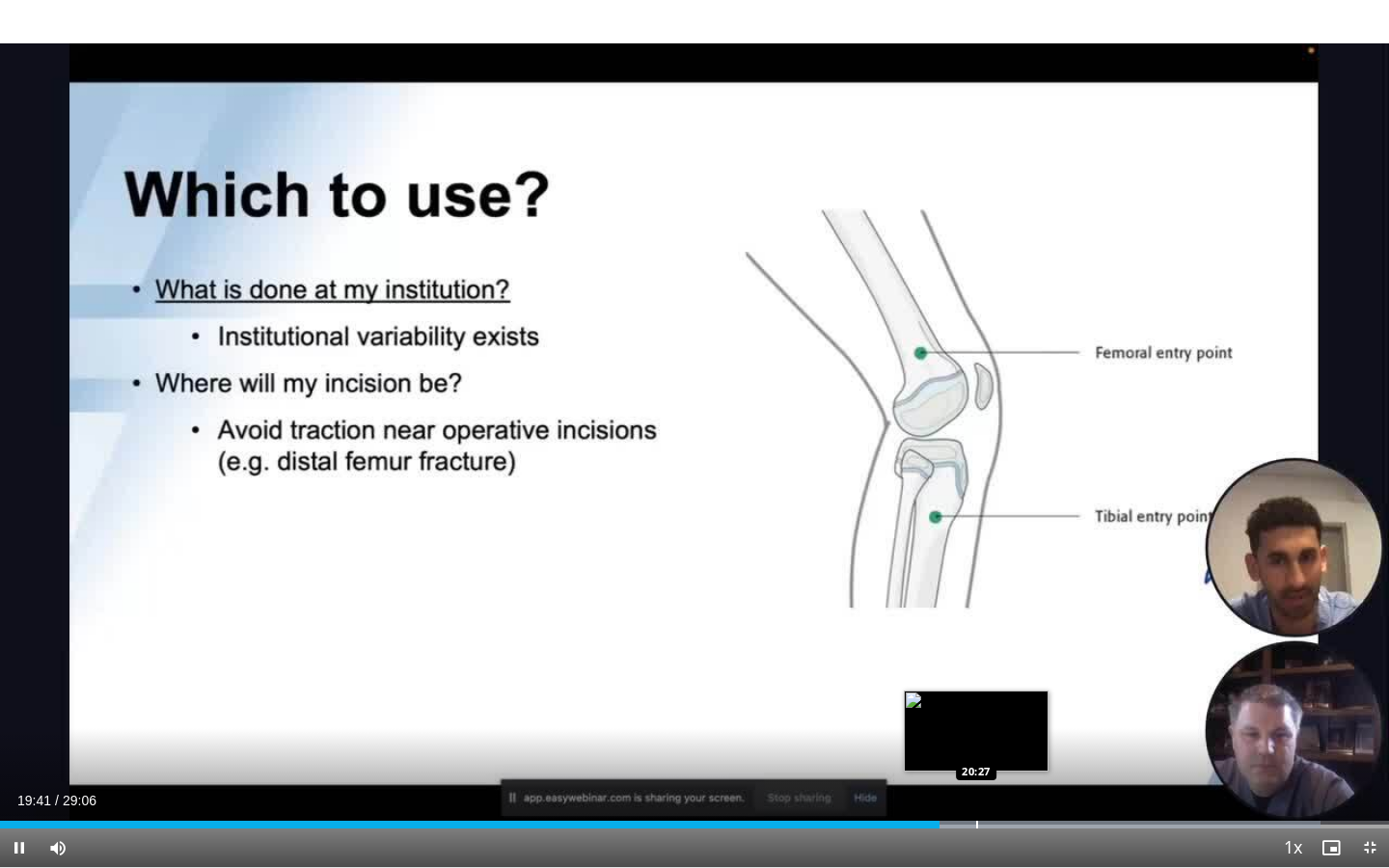 click at bounding box center [977, 825] 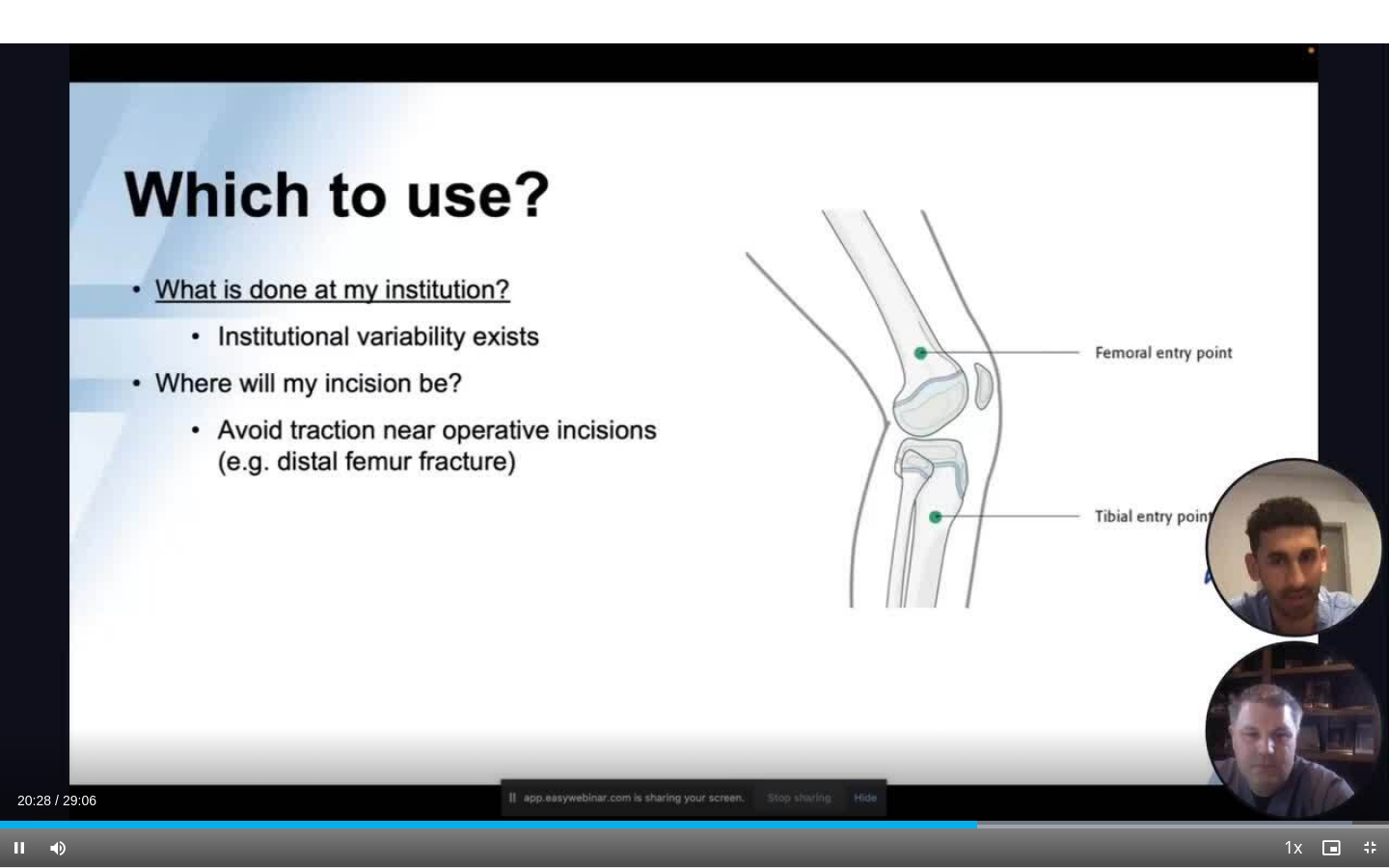 click on "Current Time  20:28 / Duration  29:06 Pause Skip Backward Skip Forward Mute Loaded :  97.34% 20:29 20:55 Stream Type  LIVE Seek to live, currently behind live LIVE   1x Playback Rate 0.5x 0.75x 1x , selected 1.25x 1.5x 1.75x 2x Chapters Chapters Descriptions descriptions off , selected Captions captions off , selected Audio Track en (Main) , selected Exit Fullscreen Enable picture-in-picture mode" at bounding box center (694, 848) 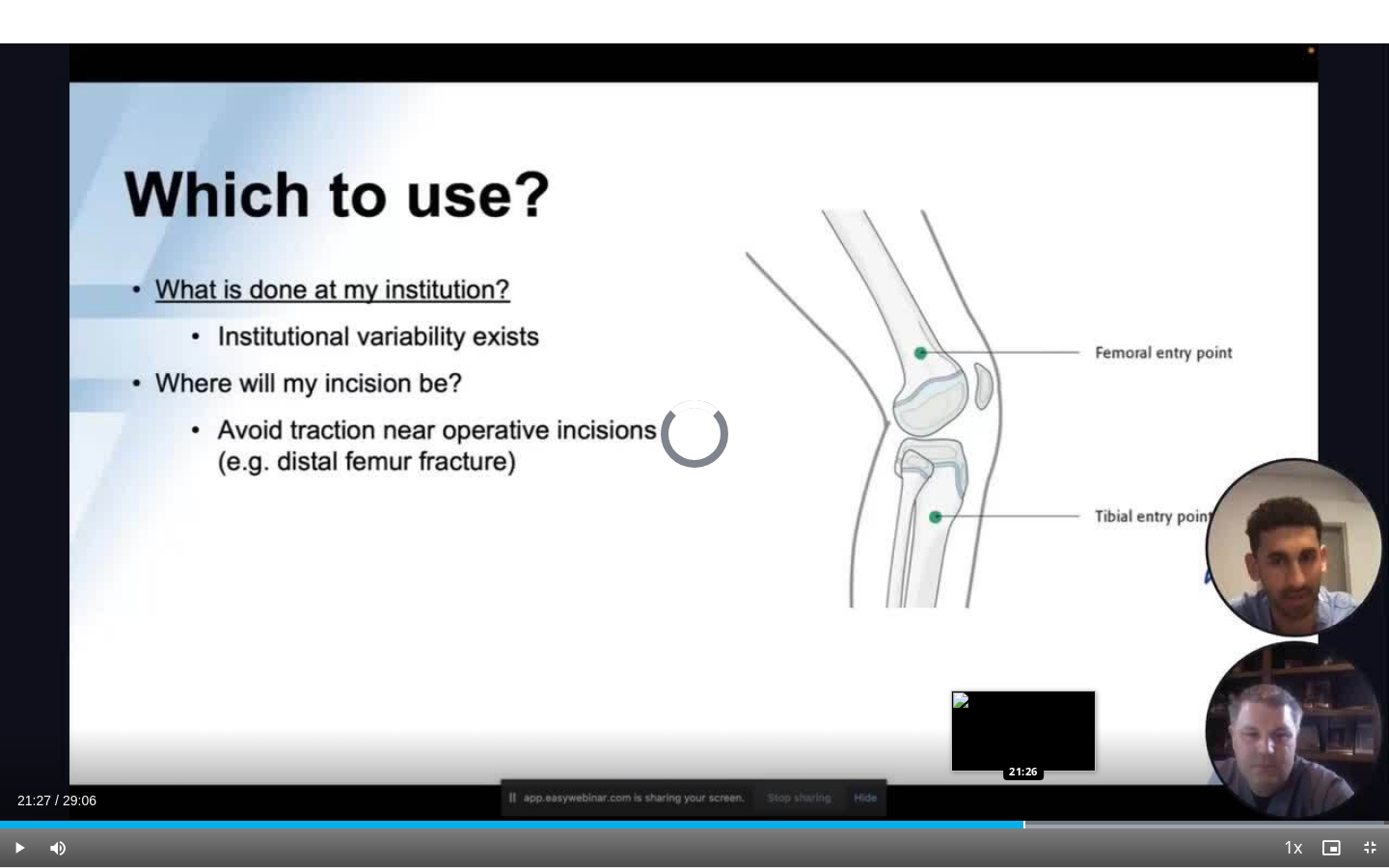 click on "Loaded :  99.63% 21:27 21:26" at bounding box center (694, 819) 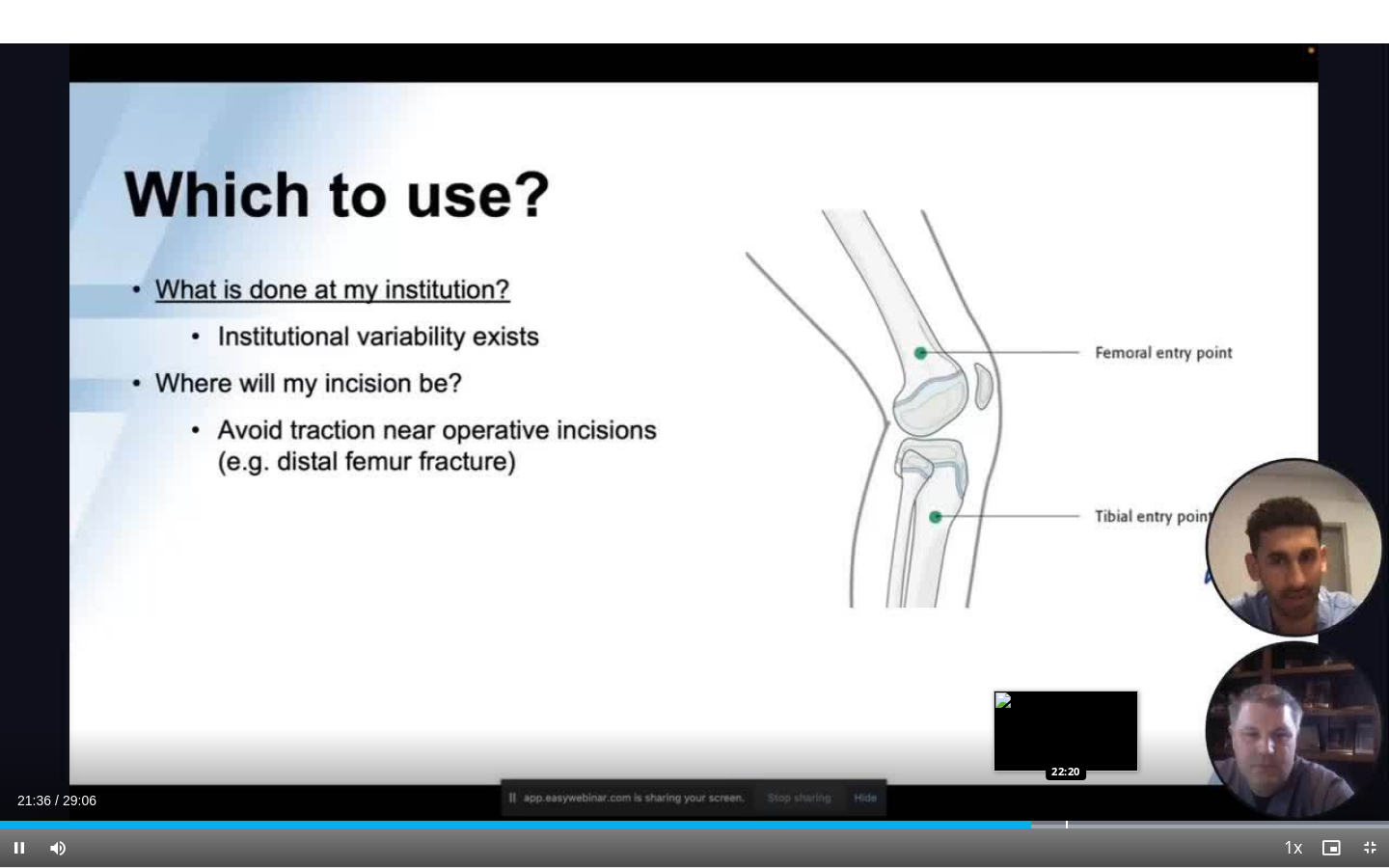 click on "Loaded :  100.00% 21:36 22:20" at bounding box center (694, 819) 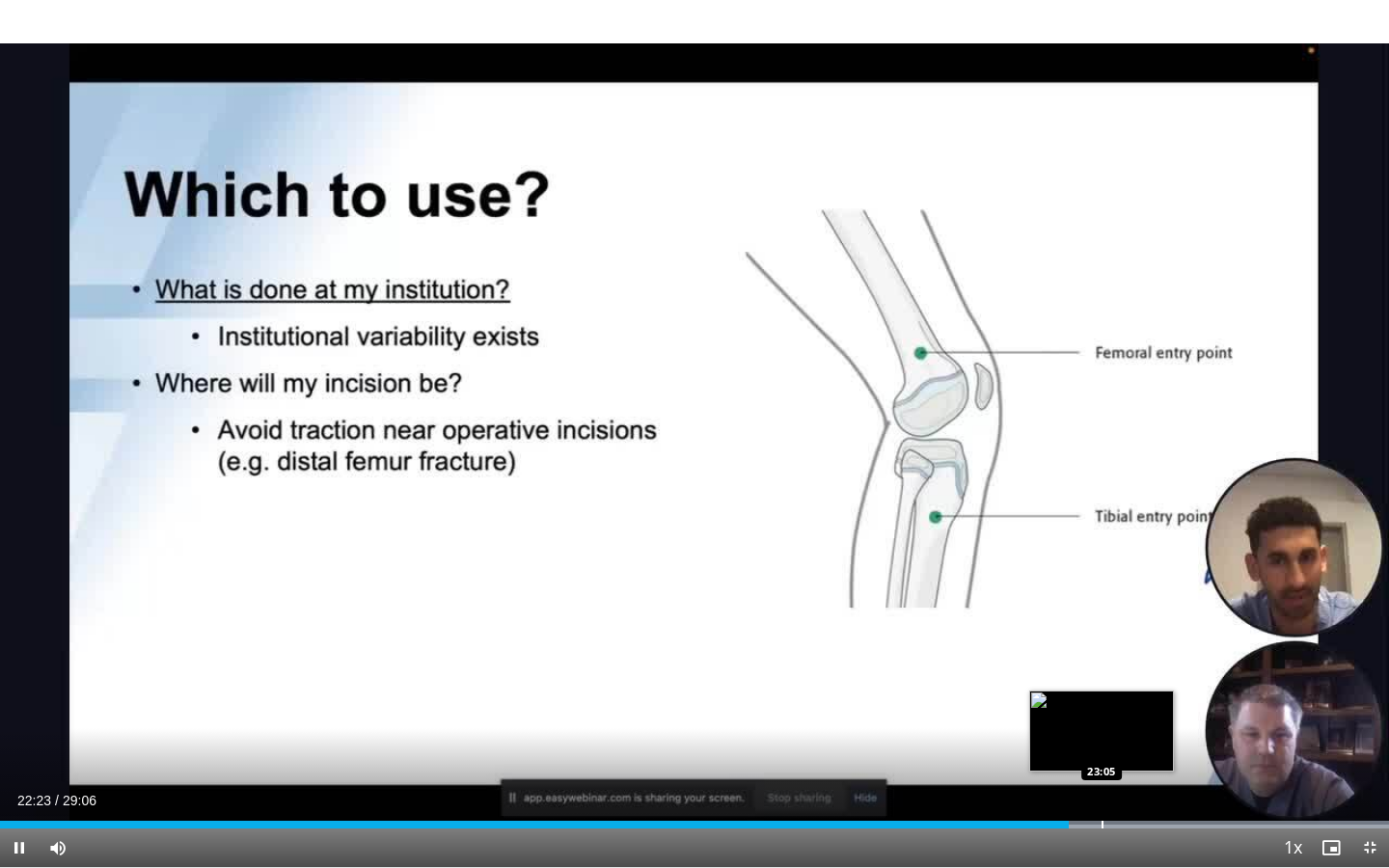 click at bounding box center [1103, 825] 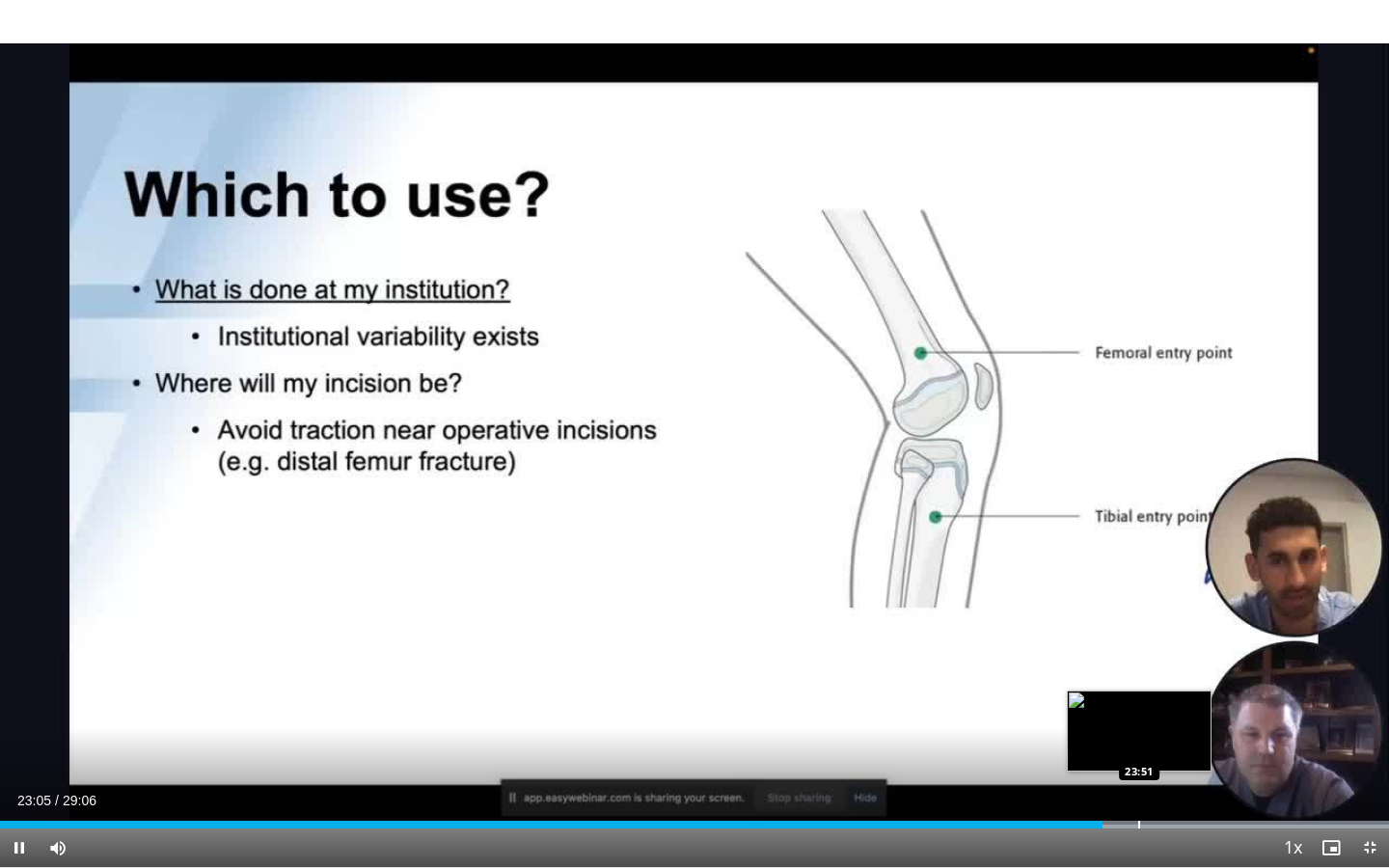 click on "Loaded :  100.00% 23:05 23:51" at bounding box center [694, 819] 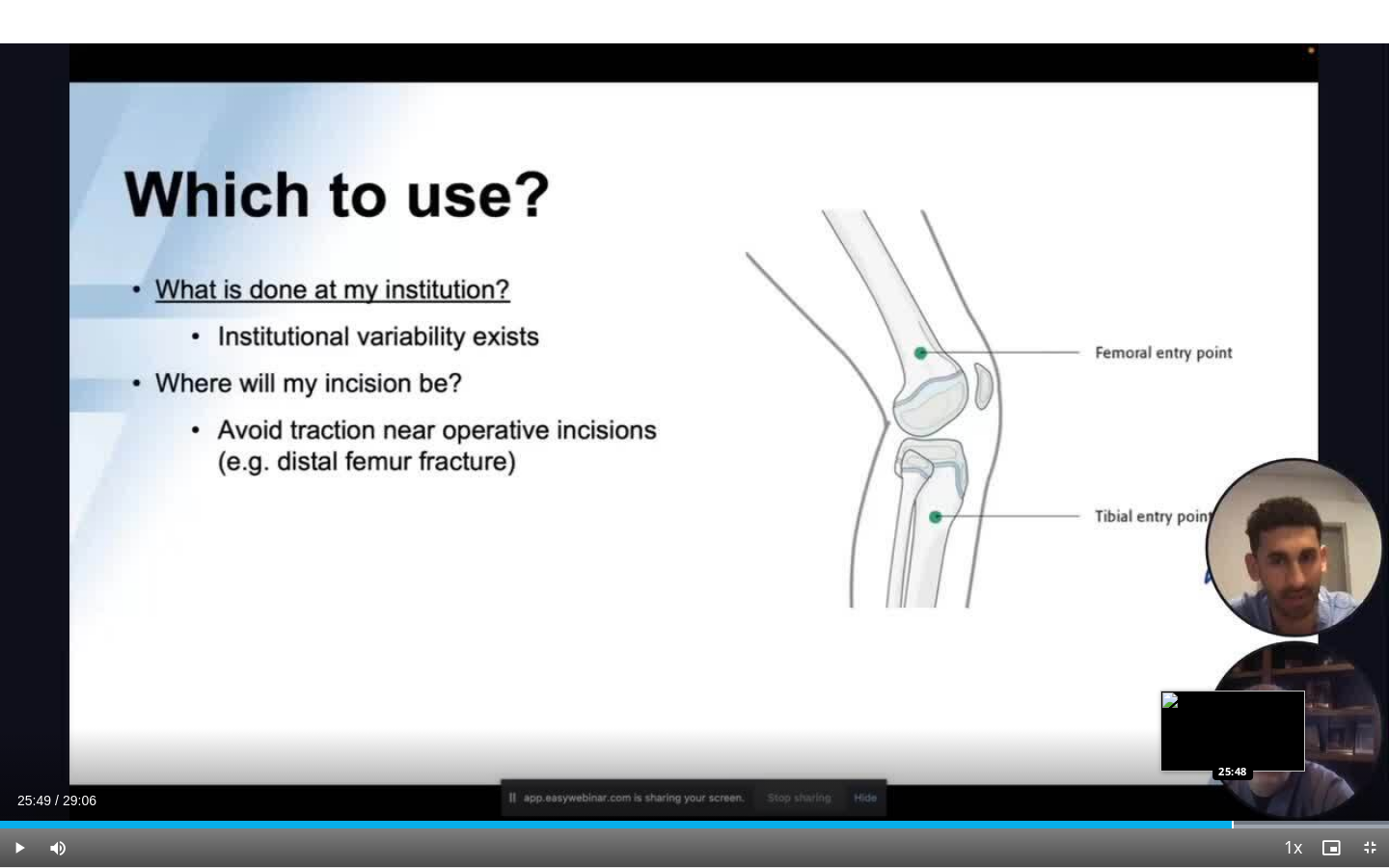 click on "Loaded :  100.00% 23:53 25:48" at bounding box center [694, 819] 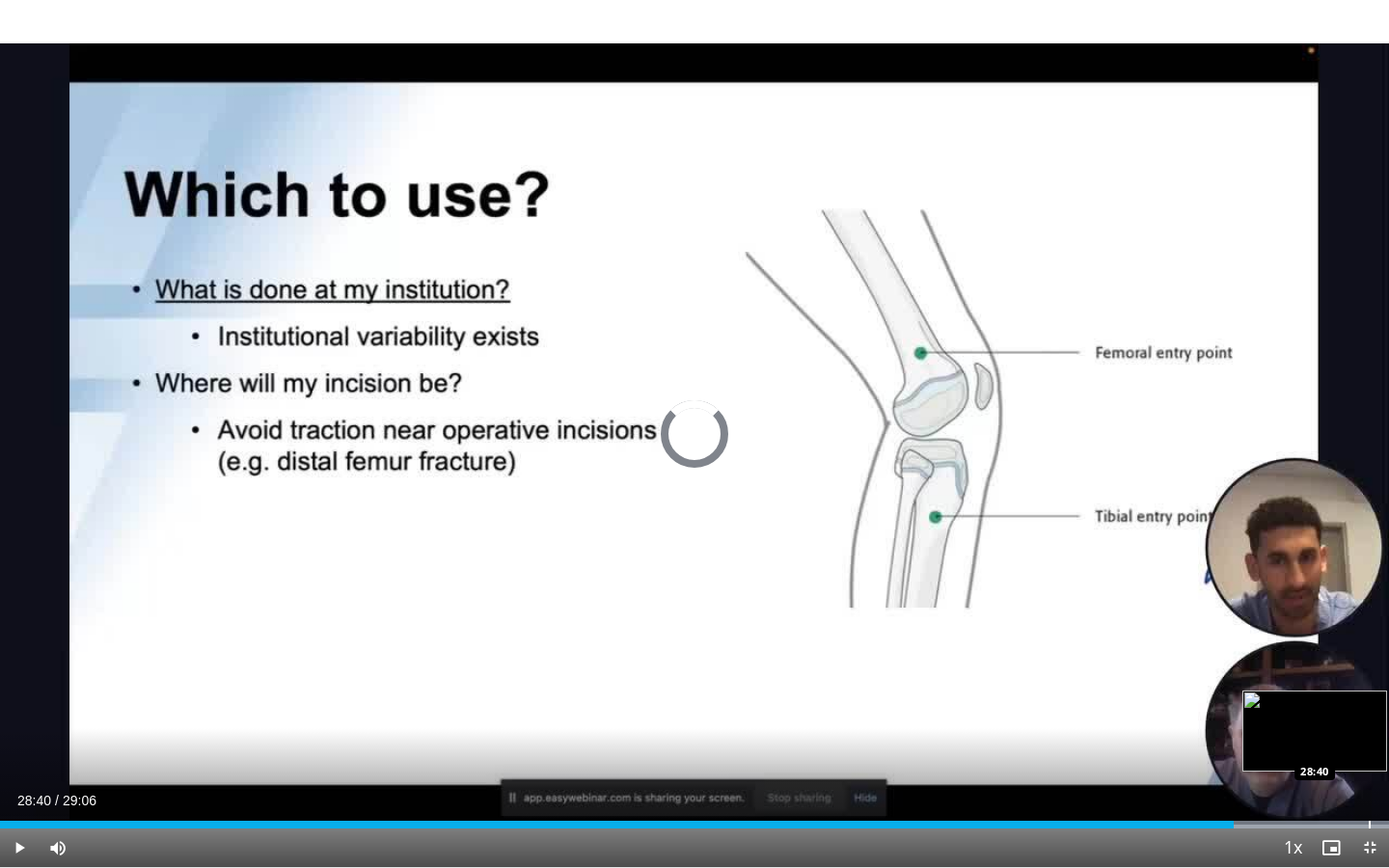 click on "Loaded :  100.00% 25:51 28:40" at bounding box center [694, 819] 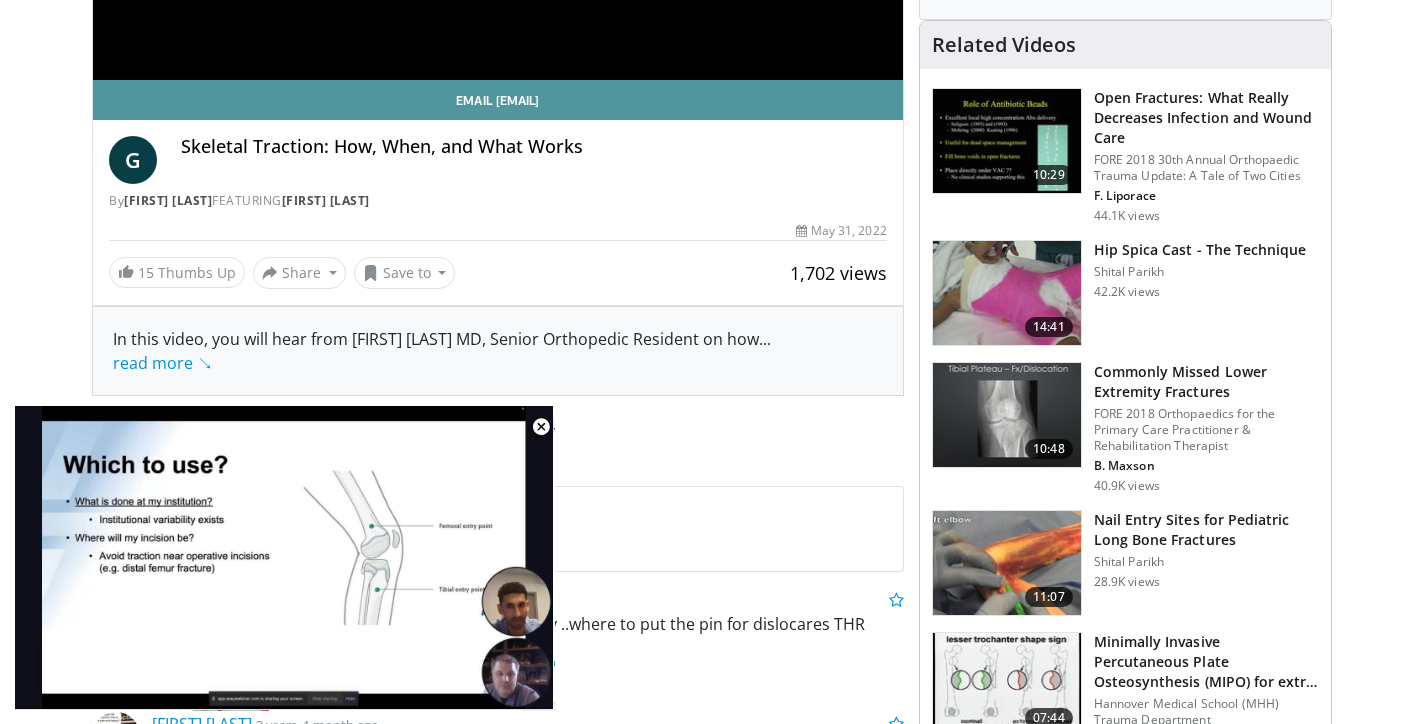 scroll, scrollTop: 664, scrollLeft: 0, axis: vertical 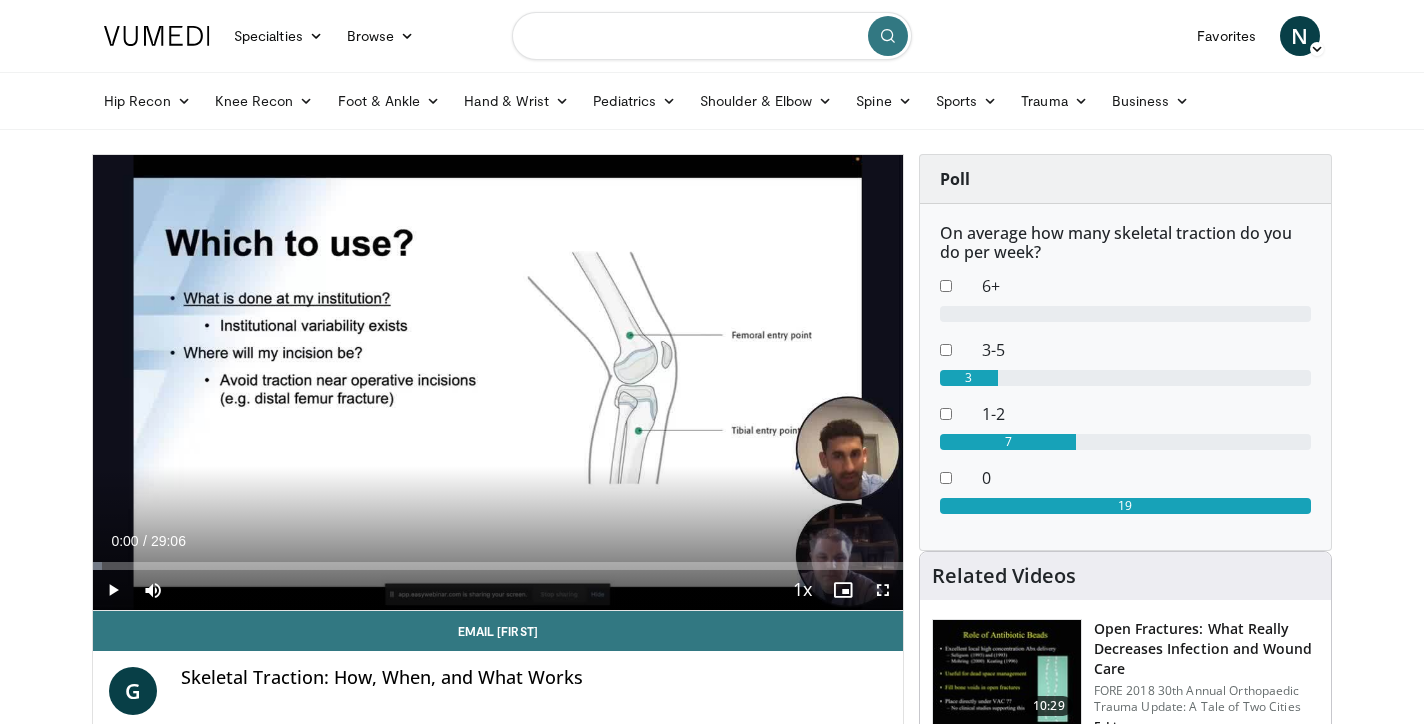 click at bounding box center [712, 36] 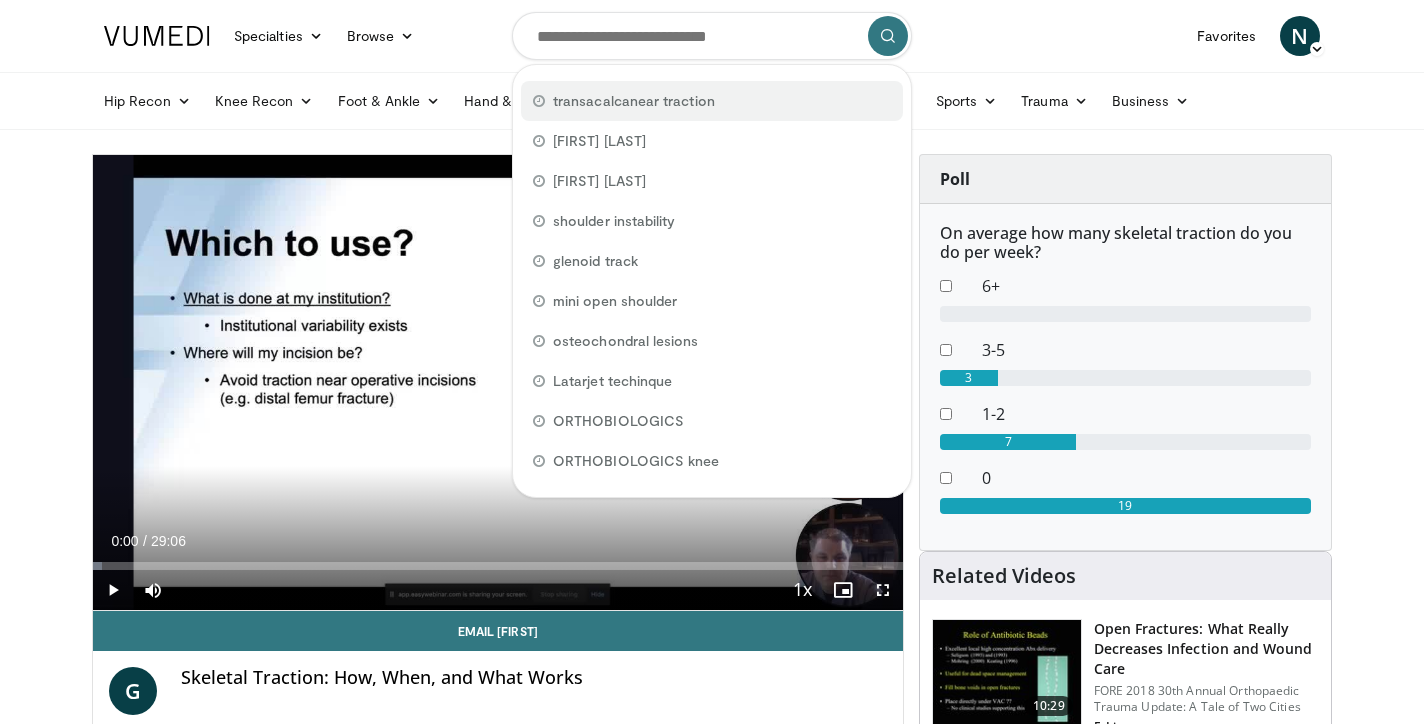 click on "transacalcanear traction" at bounding box center [712, 101] 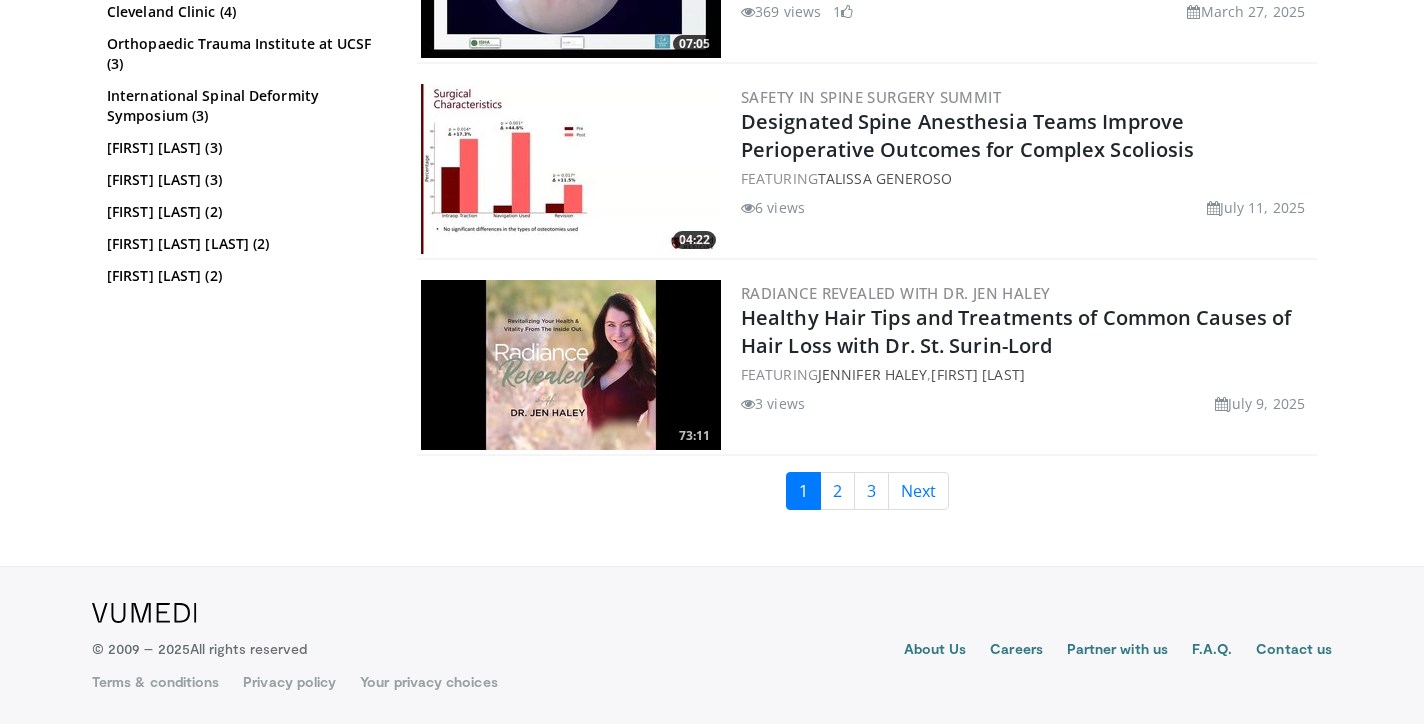 scroll, scrollTop: 4650, scrollLeft: 0, axis: vertical 